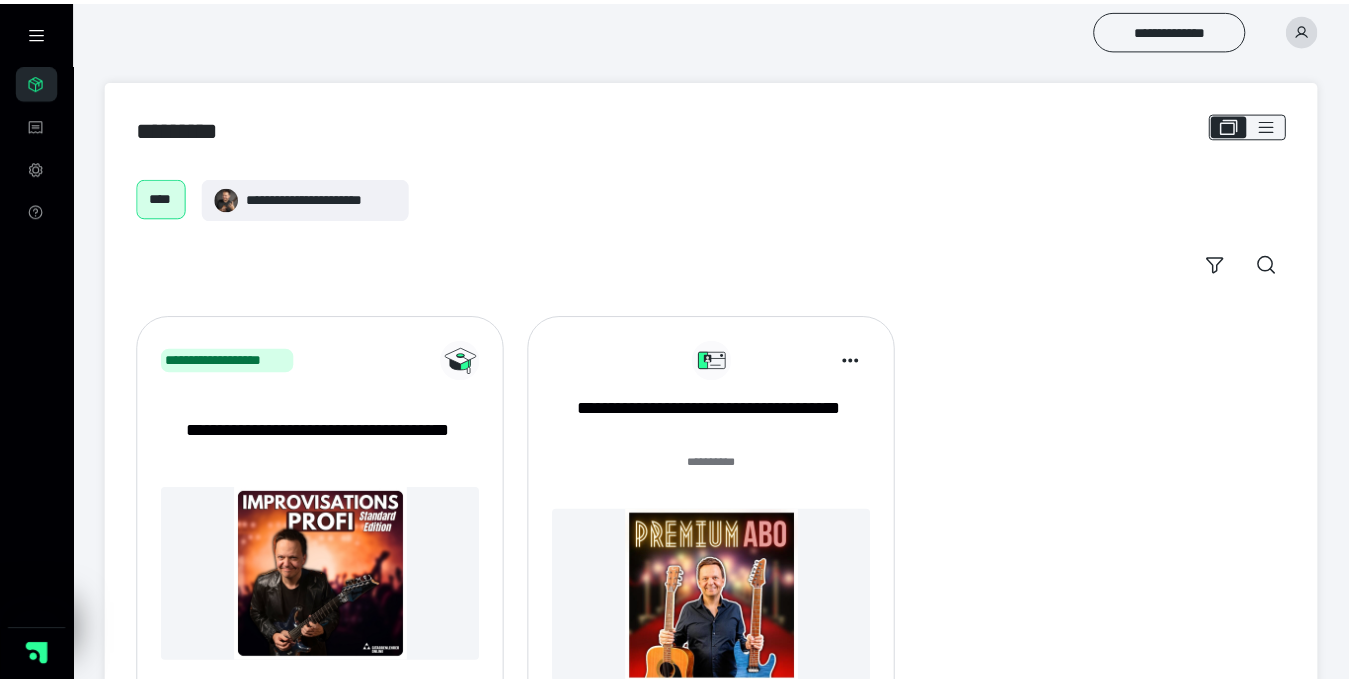 scroll, scrollTop: 0, scrollLeft: 0, axis: both 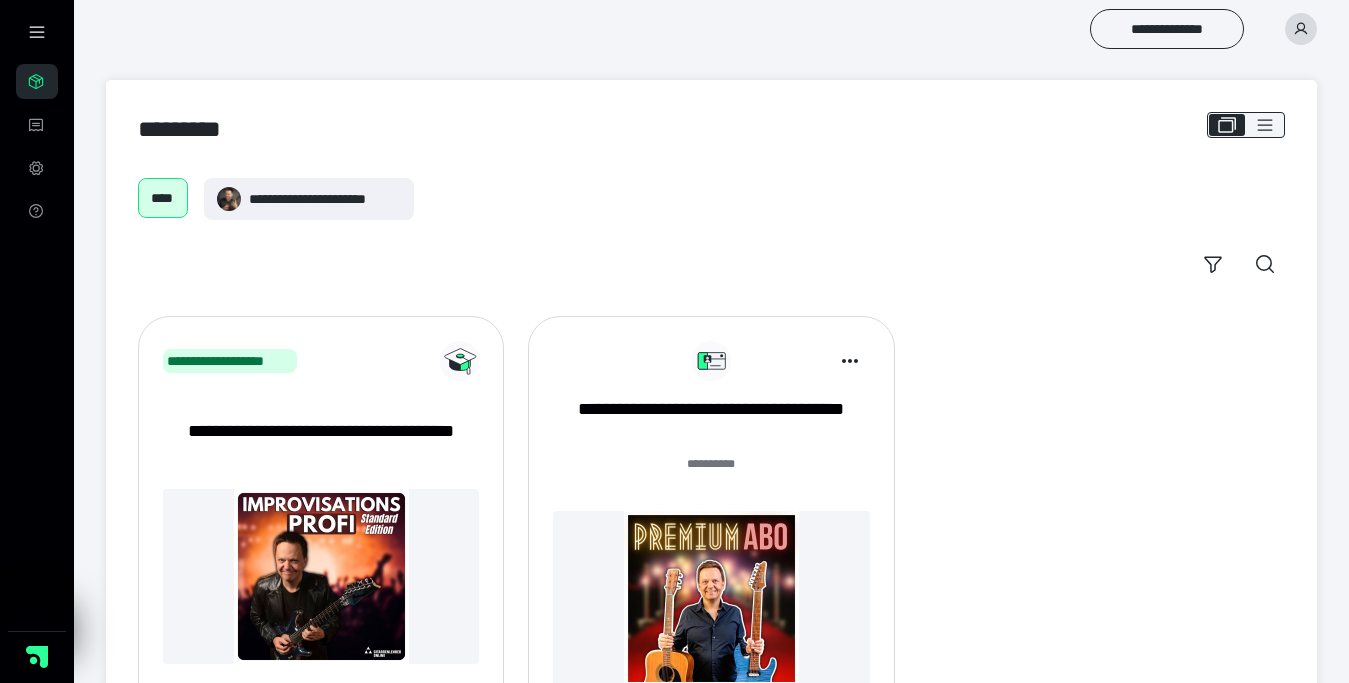 click at bounding box center (711, 598) 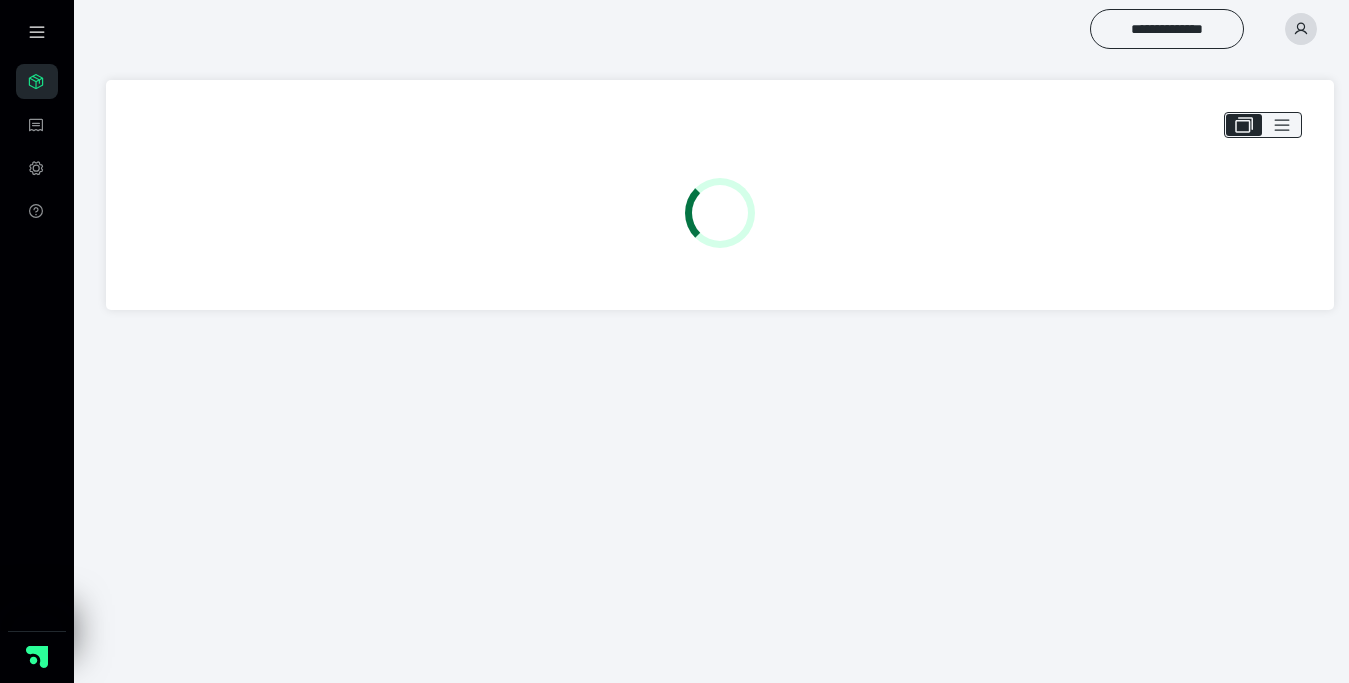 scroll, scrollTop: 0, scrollLeft: 0, axis: both 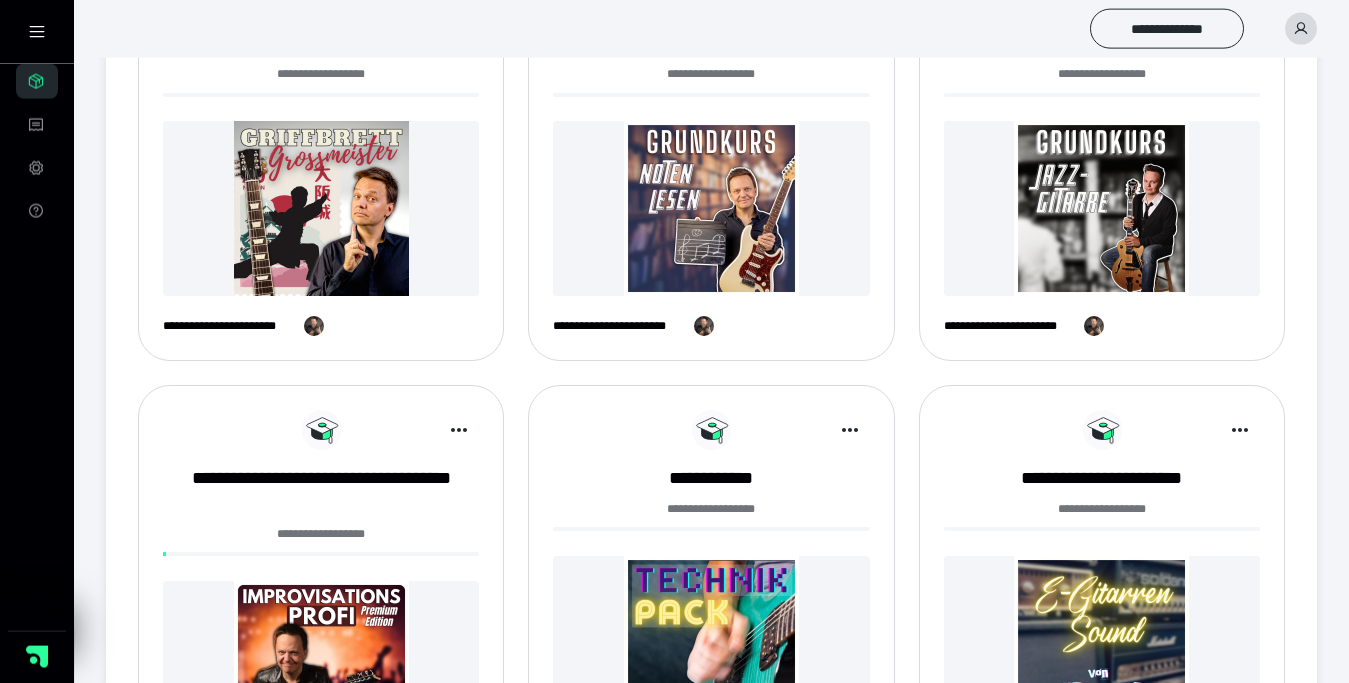 click at bounding box center (1102, 208) 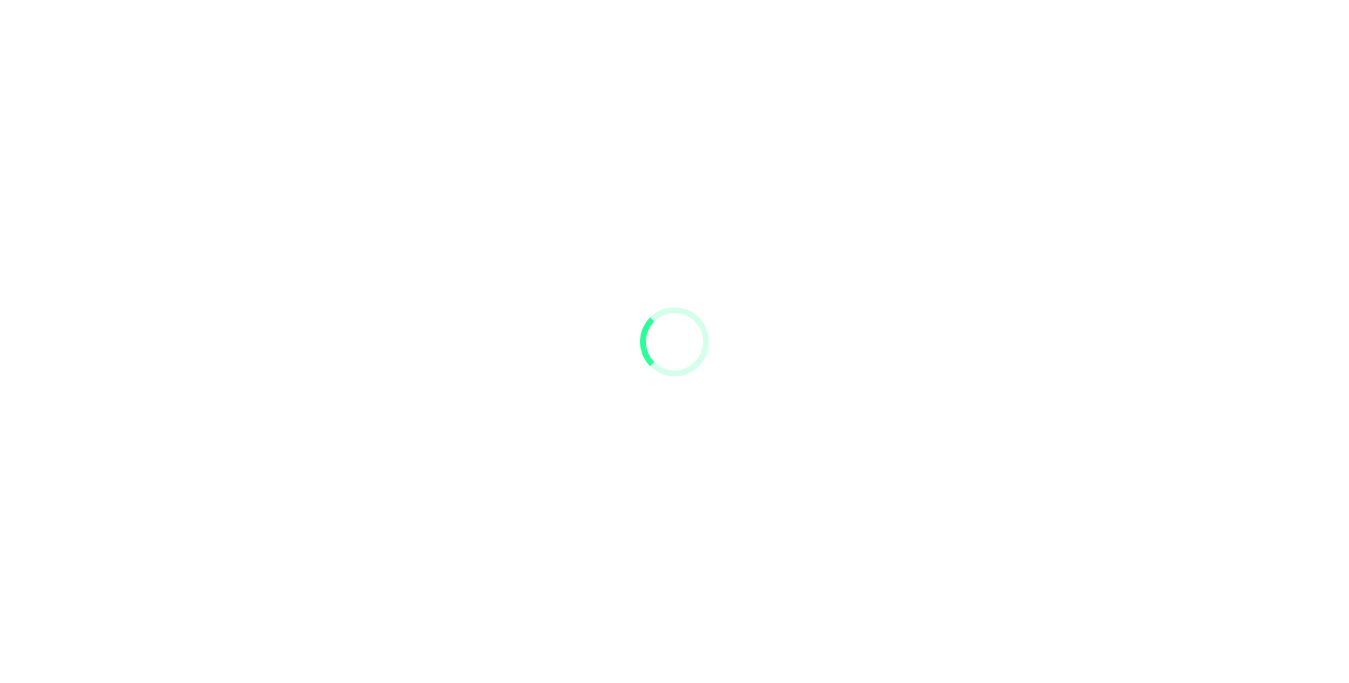 scroll, scrollTop: 0, scrollLeft: 0, axis: both 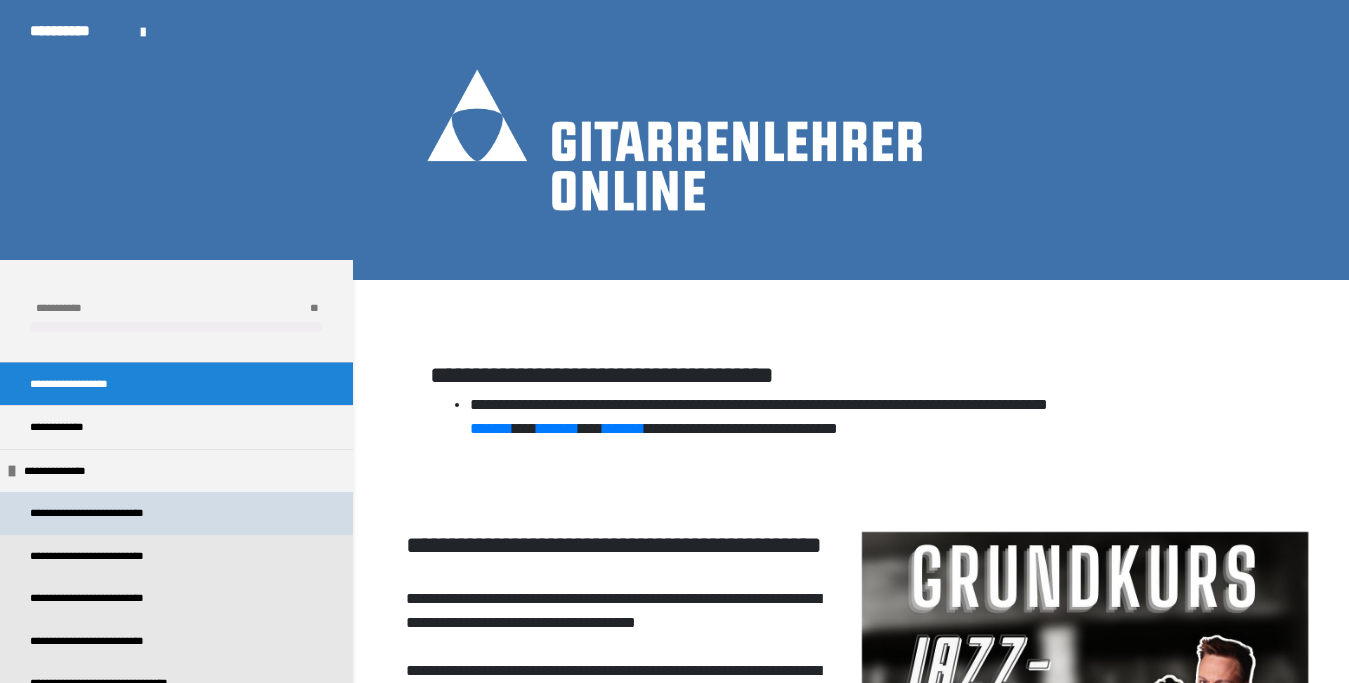 click on "**********" at bounding box center (111, 513) 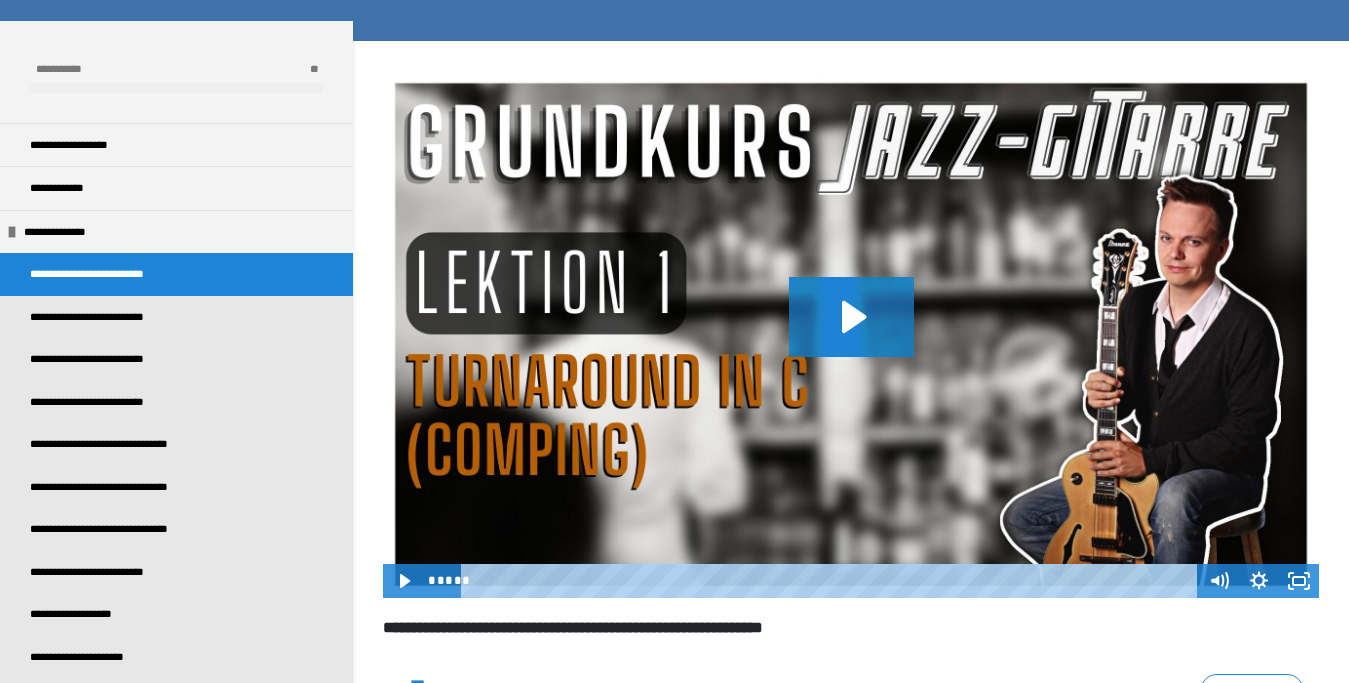 scroll, scrollTop: 377, scrollLeft: 0, axis: vertical 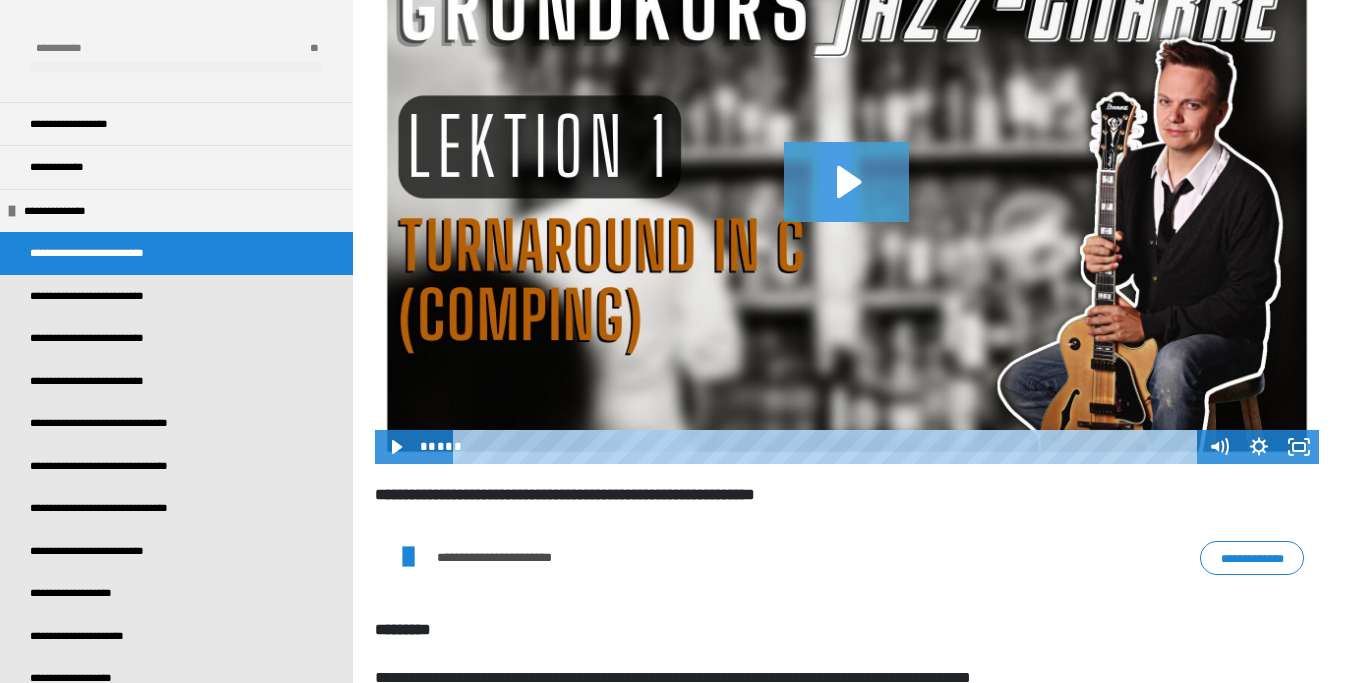 click 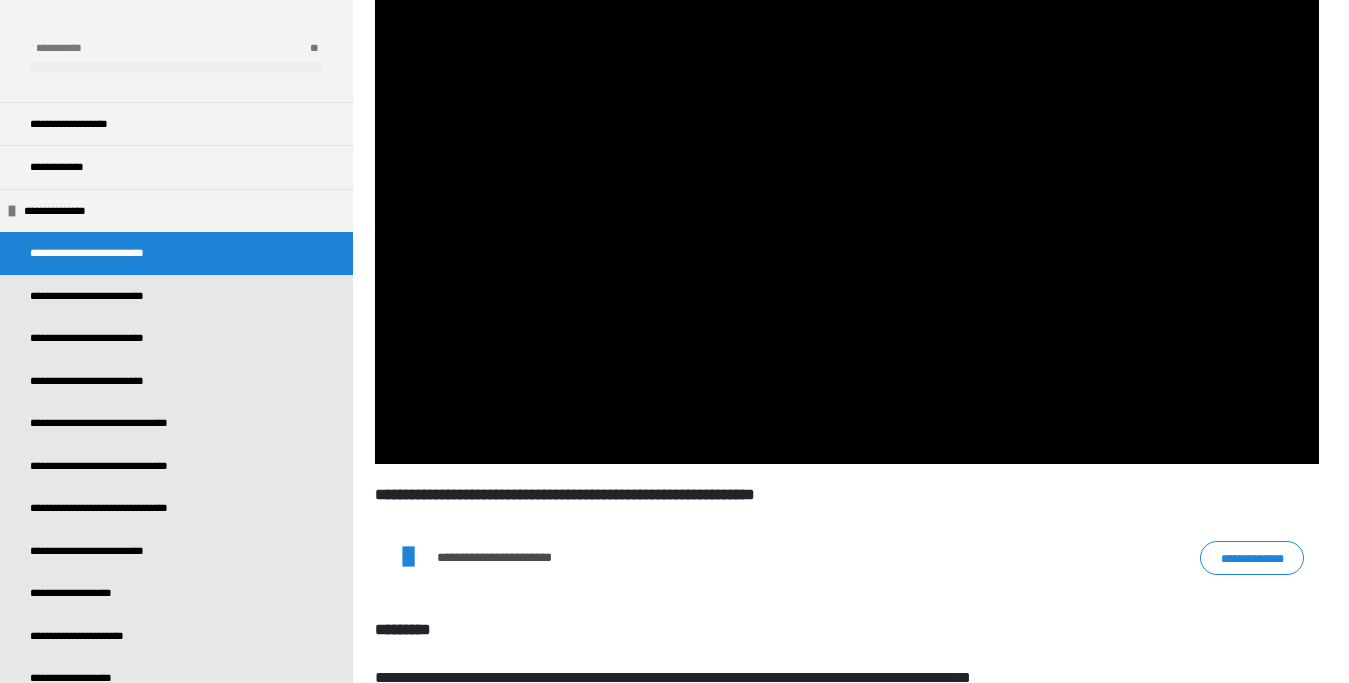 click on "**********" at bounding box center [1252, 558] 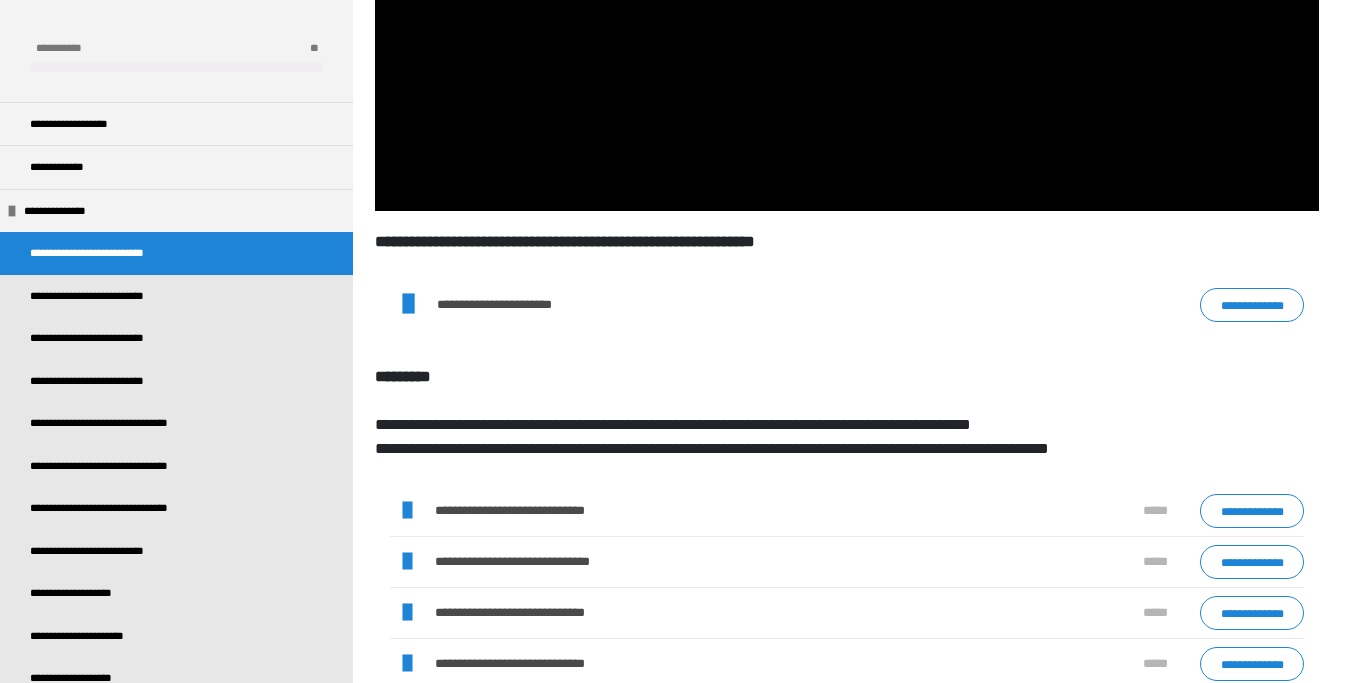 scroll, scrollTop: 632, scrollLeft: 0, axis: vertical 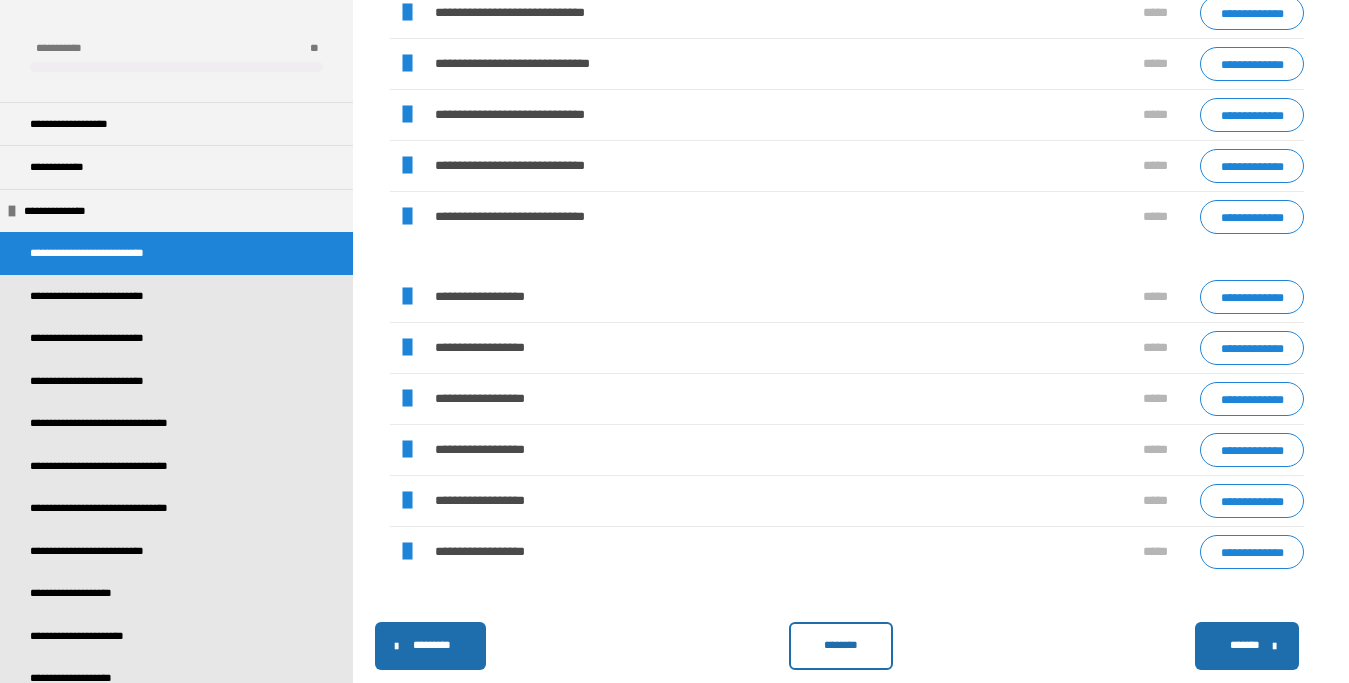 click on "********" at bounding box center (840, 645) 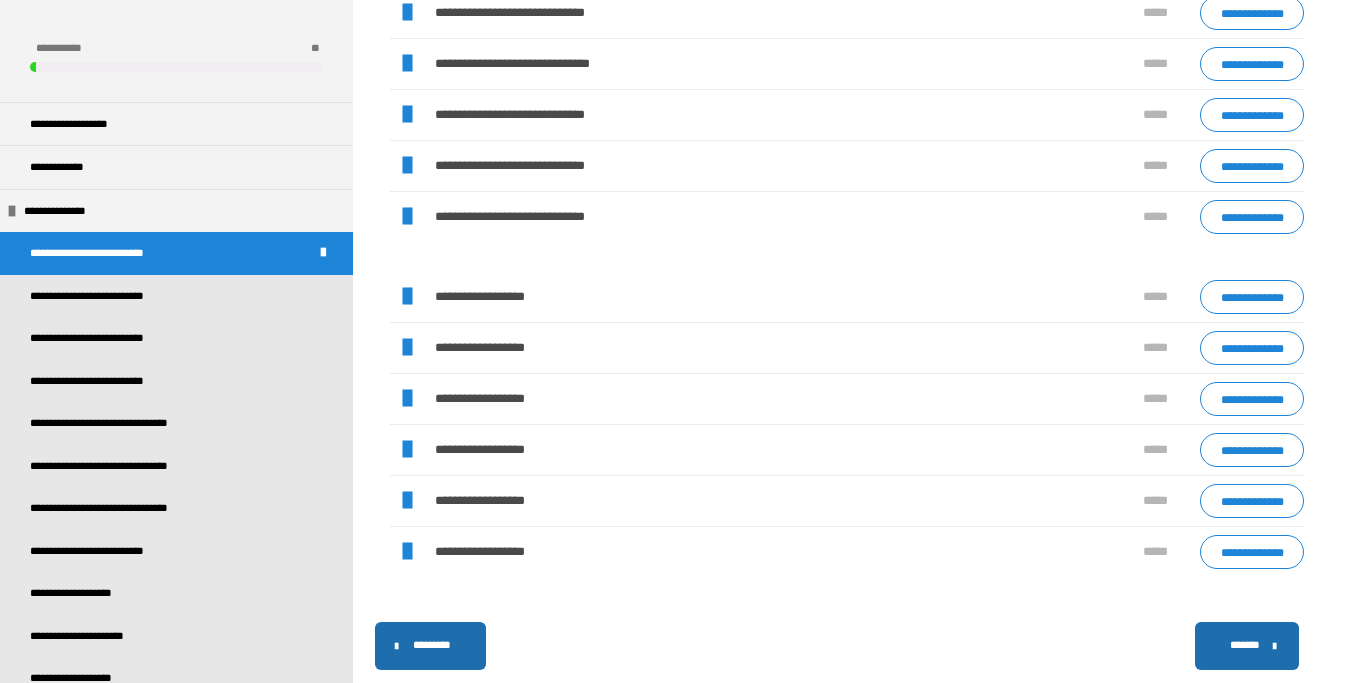 click on "**********" at bounding box center [807, 115] 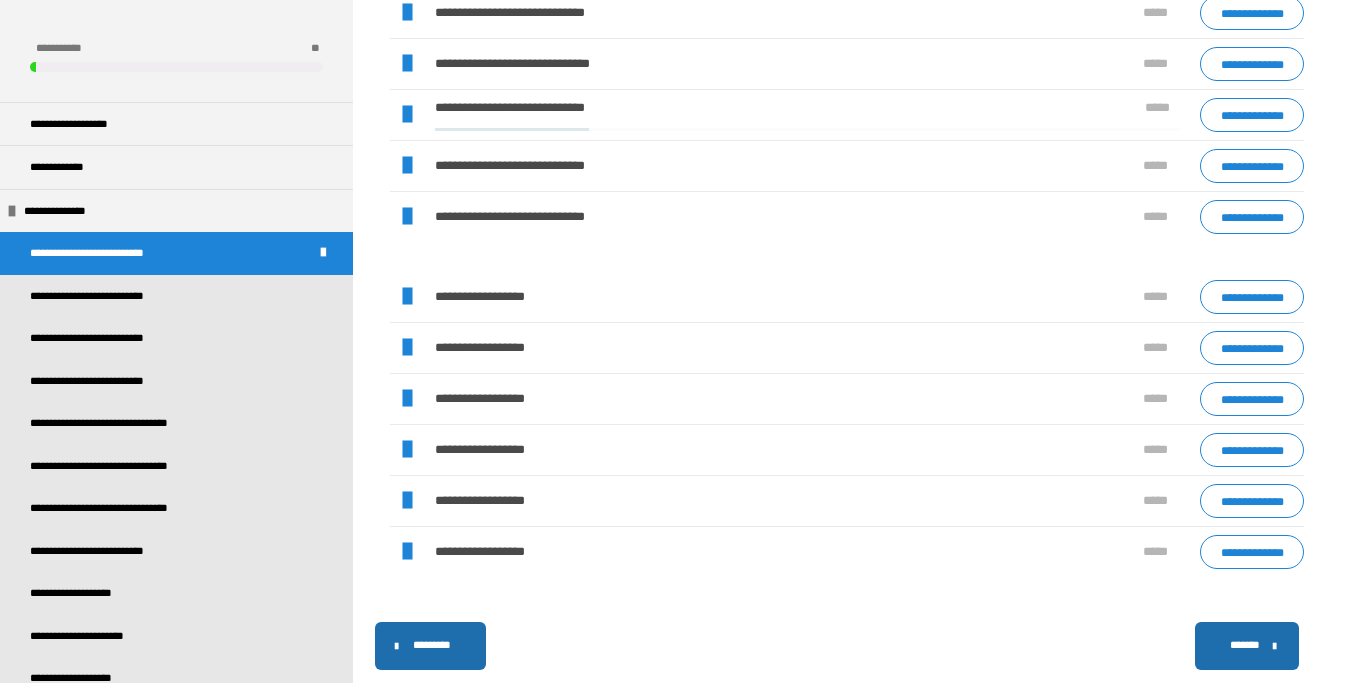 click at bounding box center (407, 217) 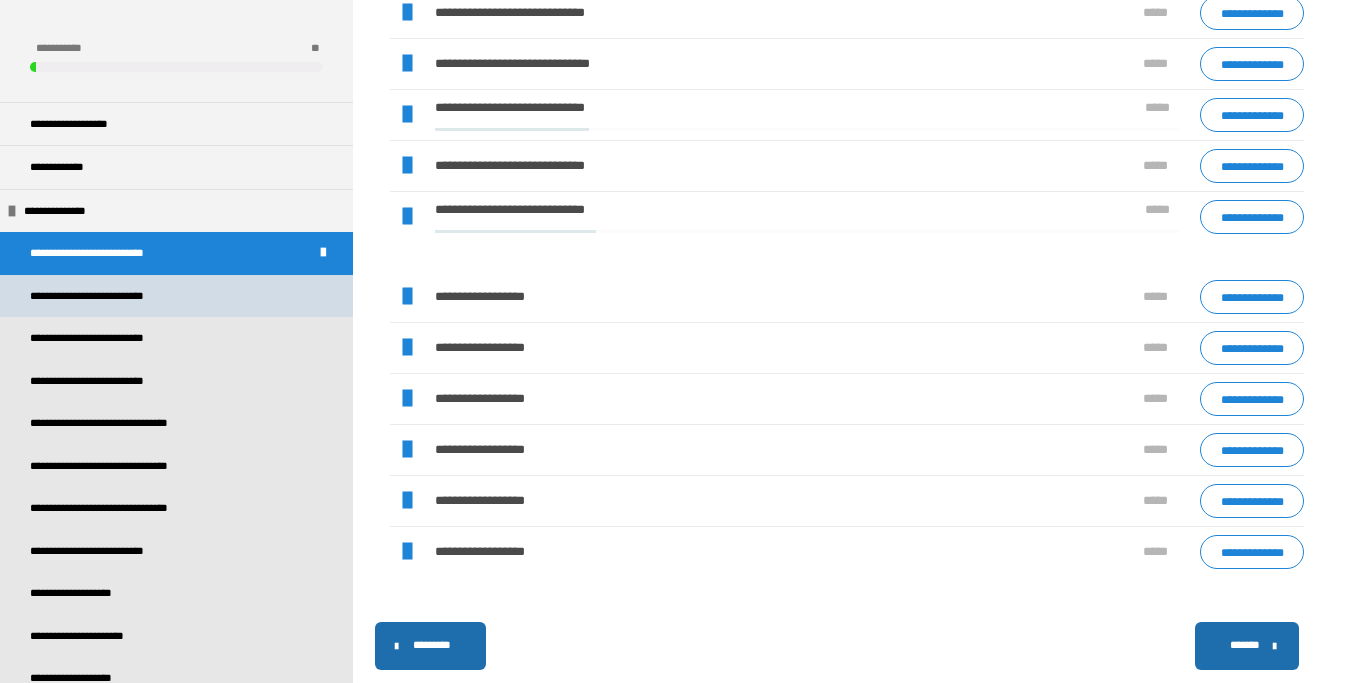click on "**********" at bounding box center (107, 296) 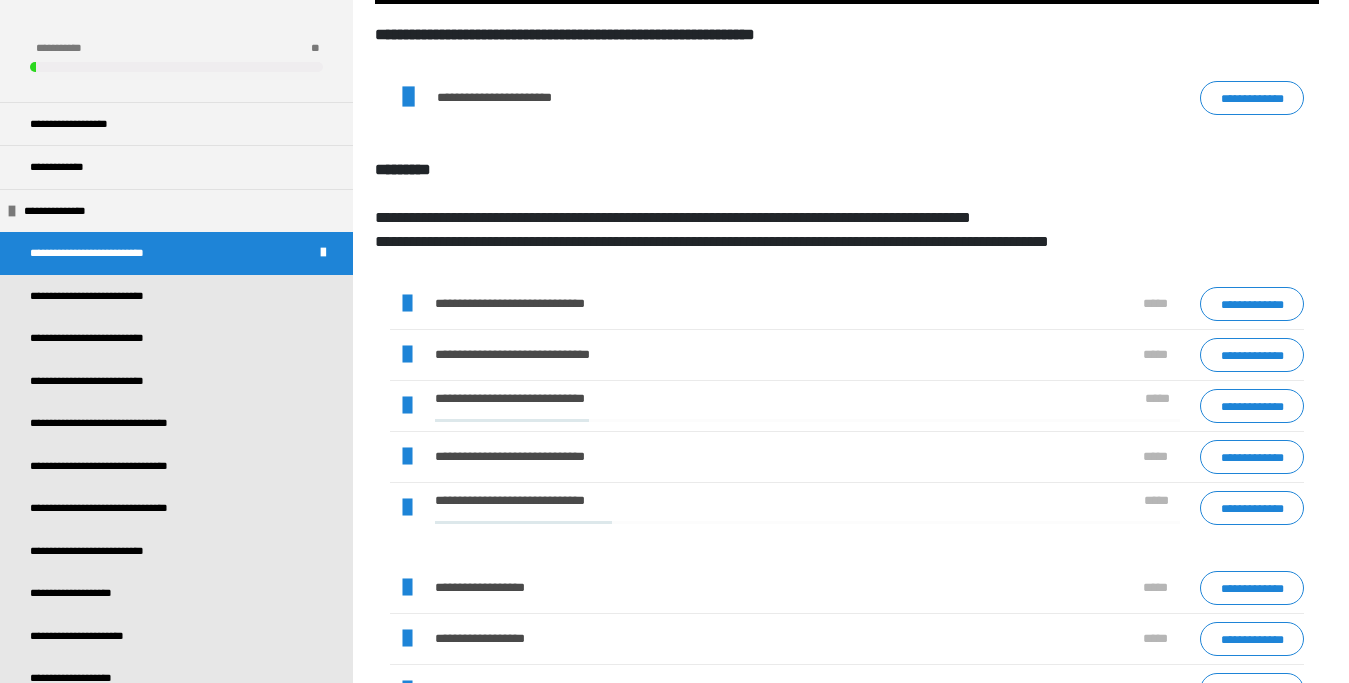 scroll, scrollTop: 919, scrollLeft: 0, axis: vertical 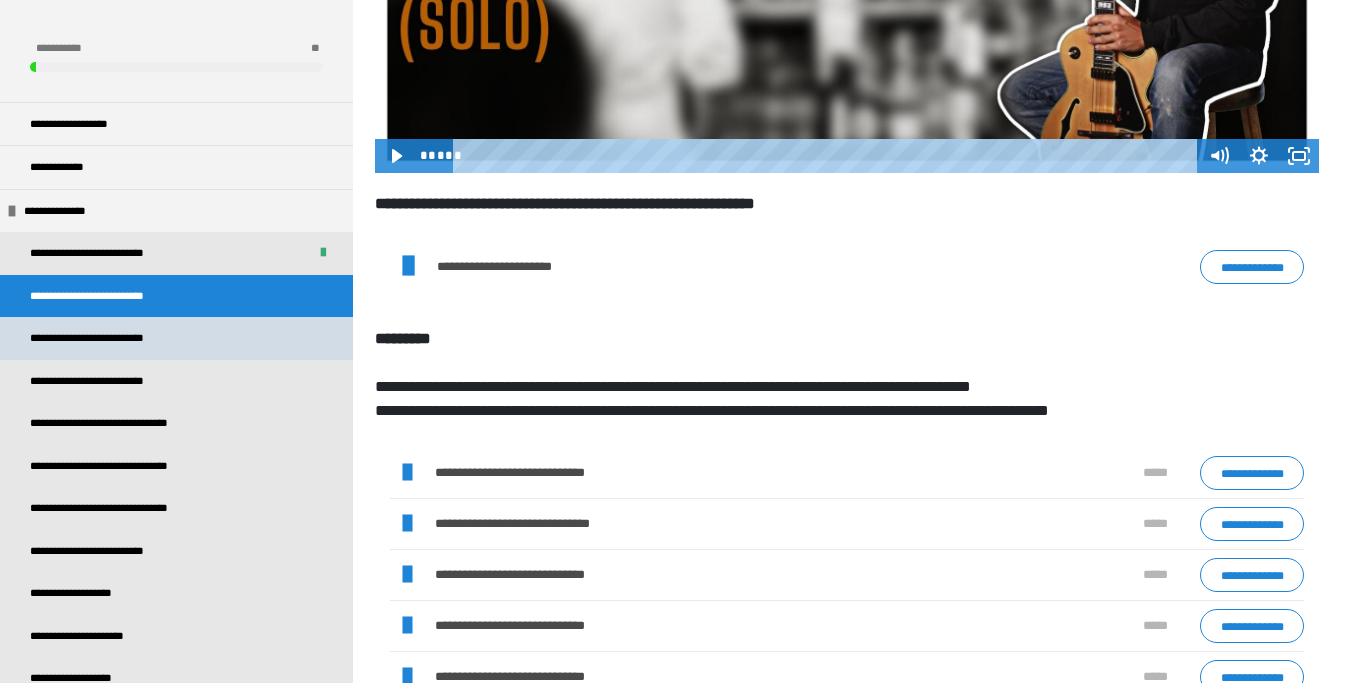 click on "**********" at bounding box center [113, 338] 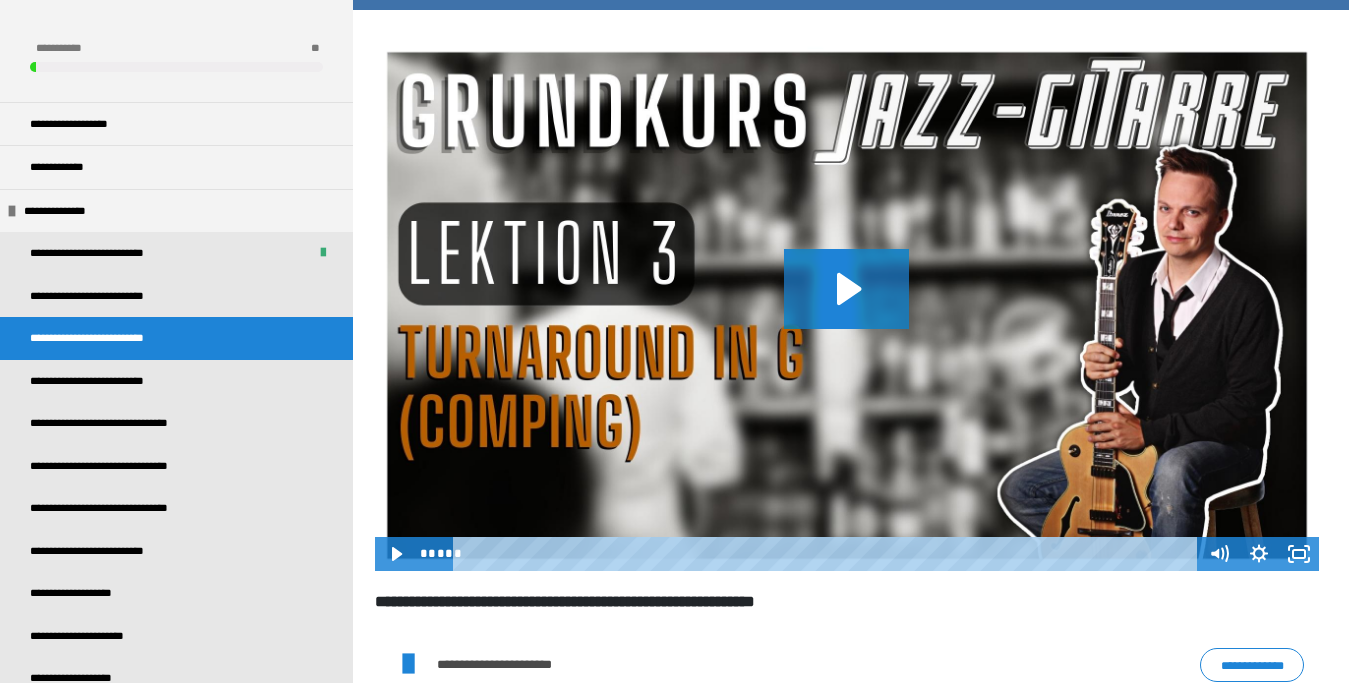 click on "**********" at bounding box center (1252, 665) 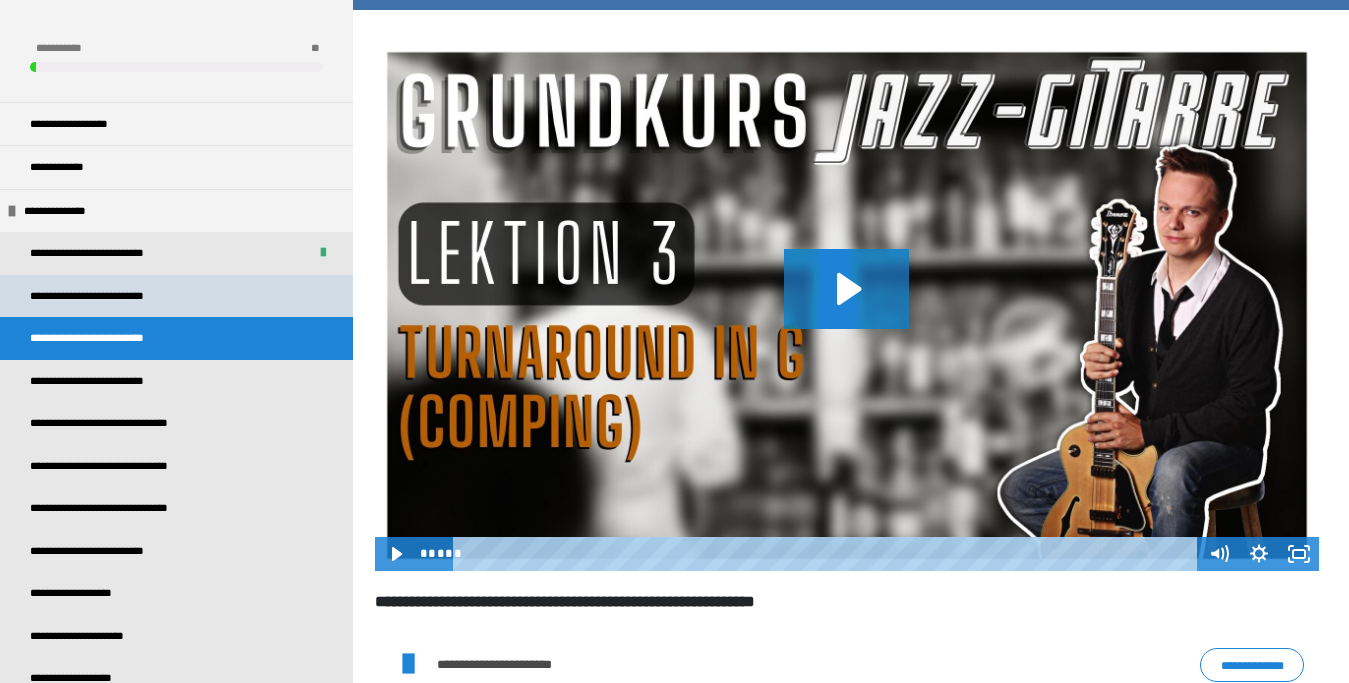 click on "**********" at bounding box center [107, 296] 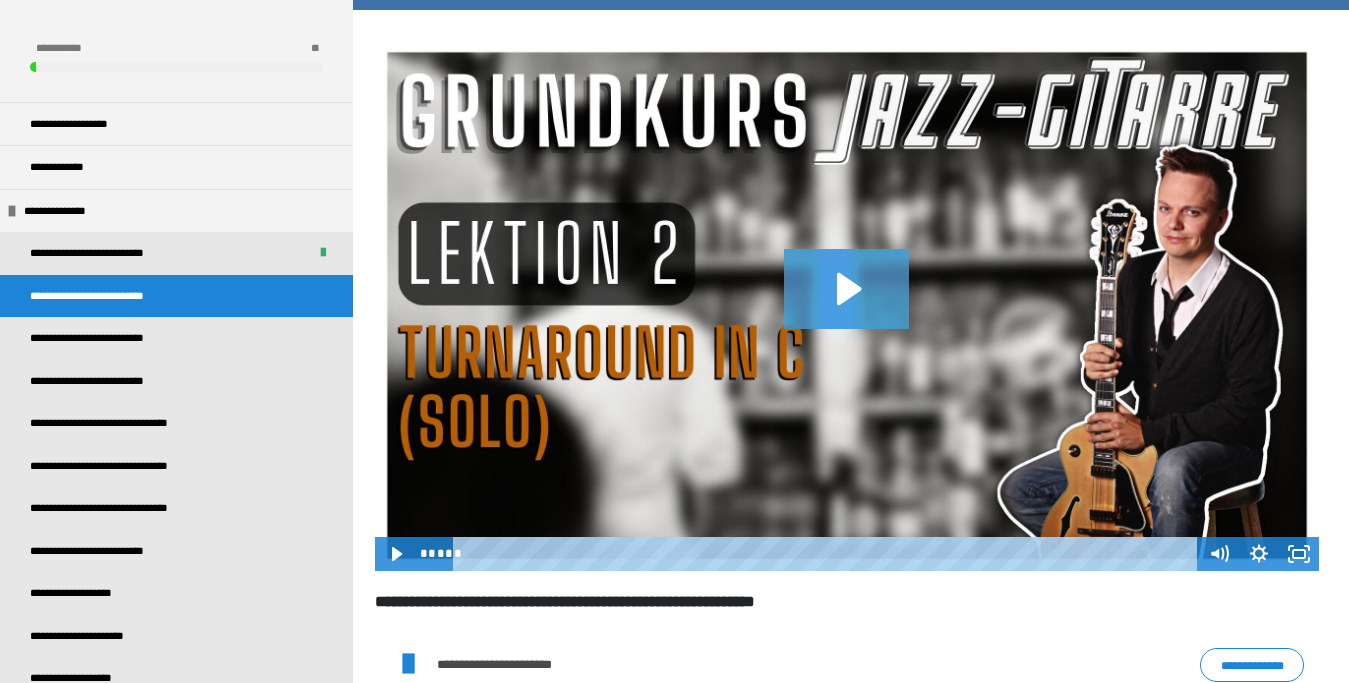 click 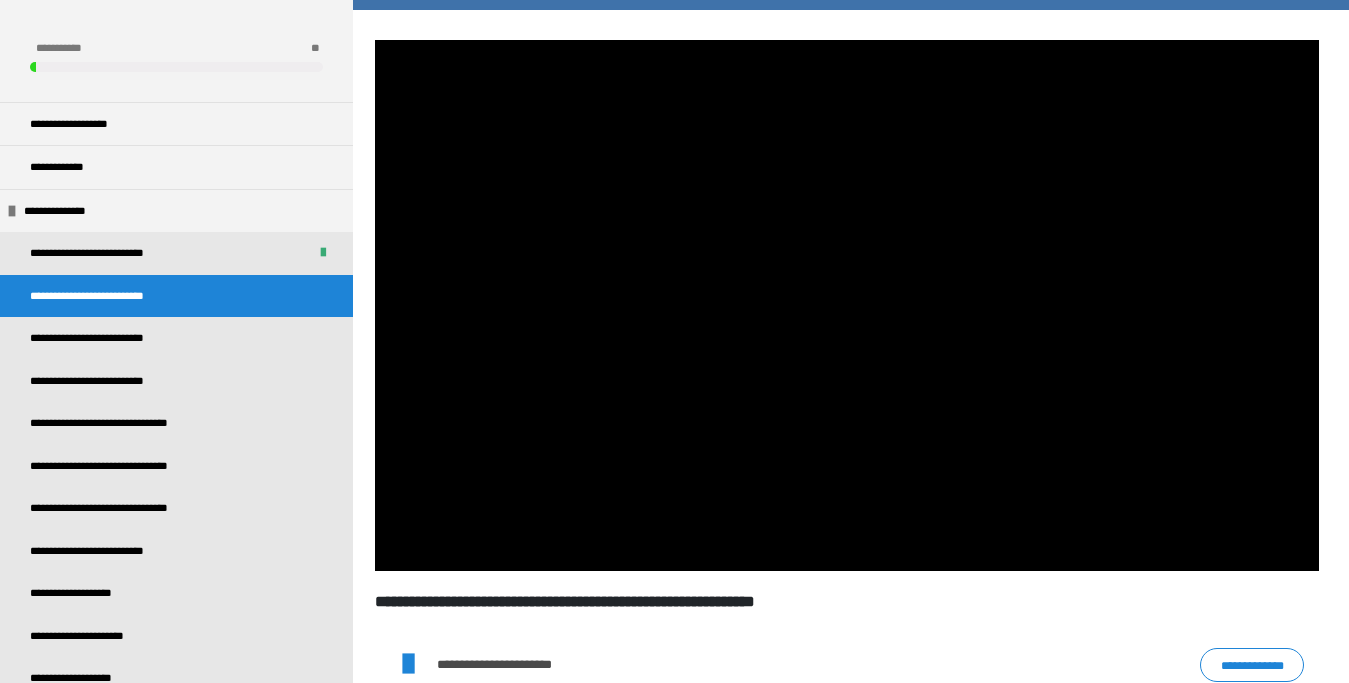 click on "**********" at bounding box center [1252, 665] 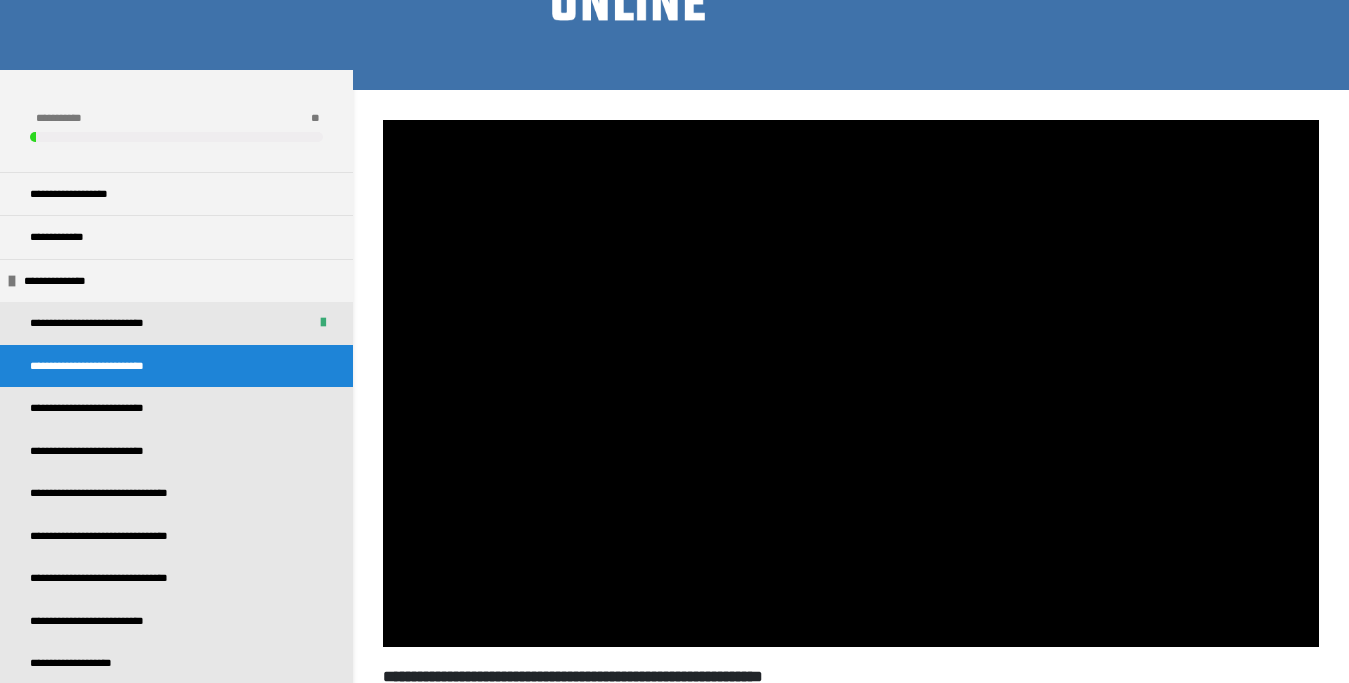 scroll, scrollTop: 204, scrollLeft: 0, axis: vertical 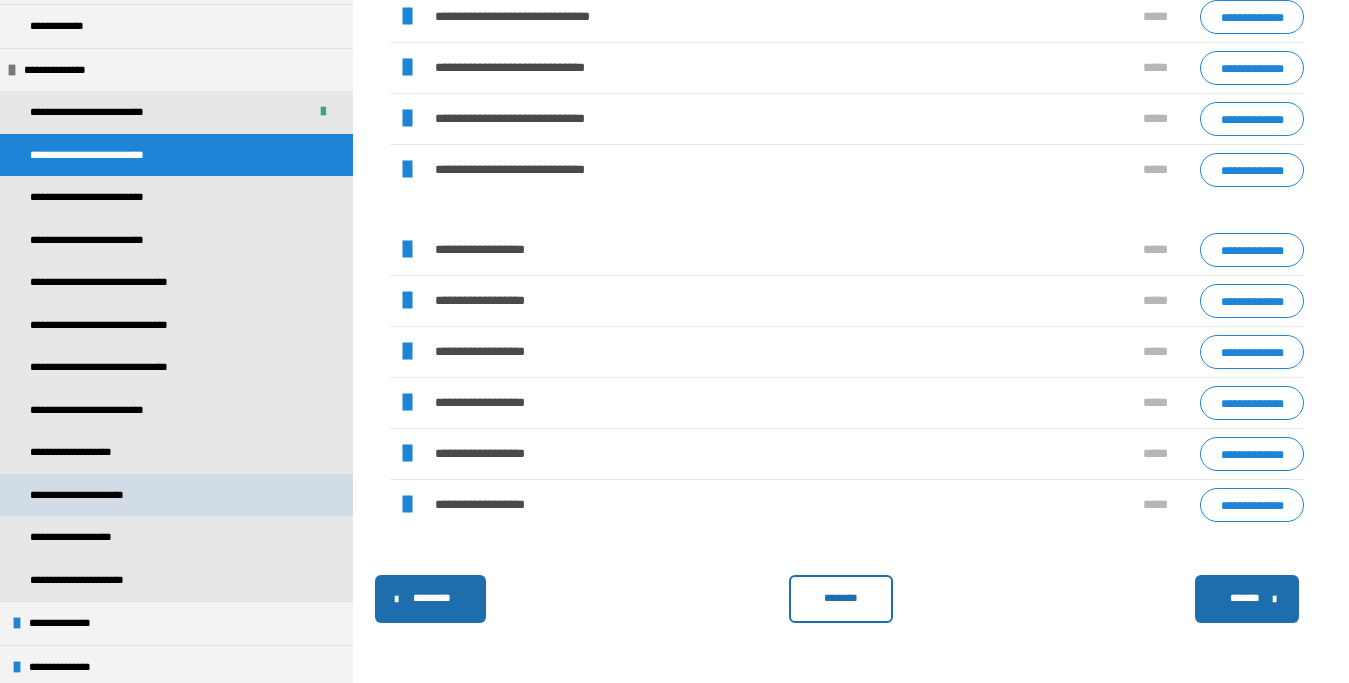 click on "**********" at bounding box center (98, 495) 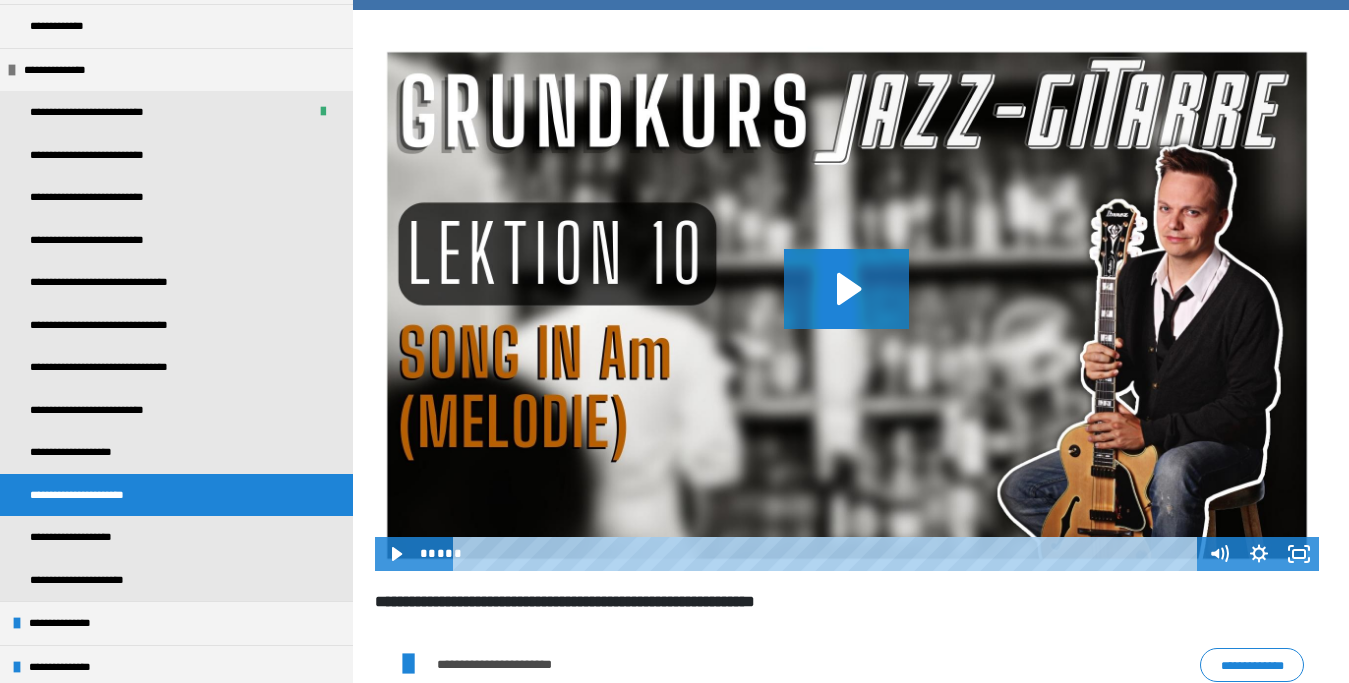 click on "**********" at bounding box center [1252, 665] 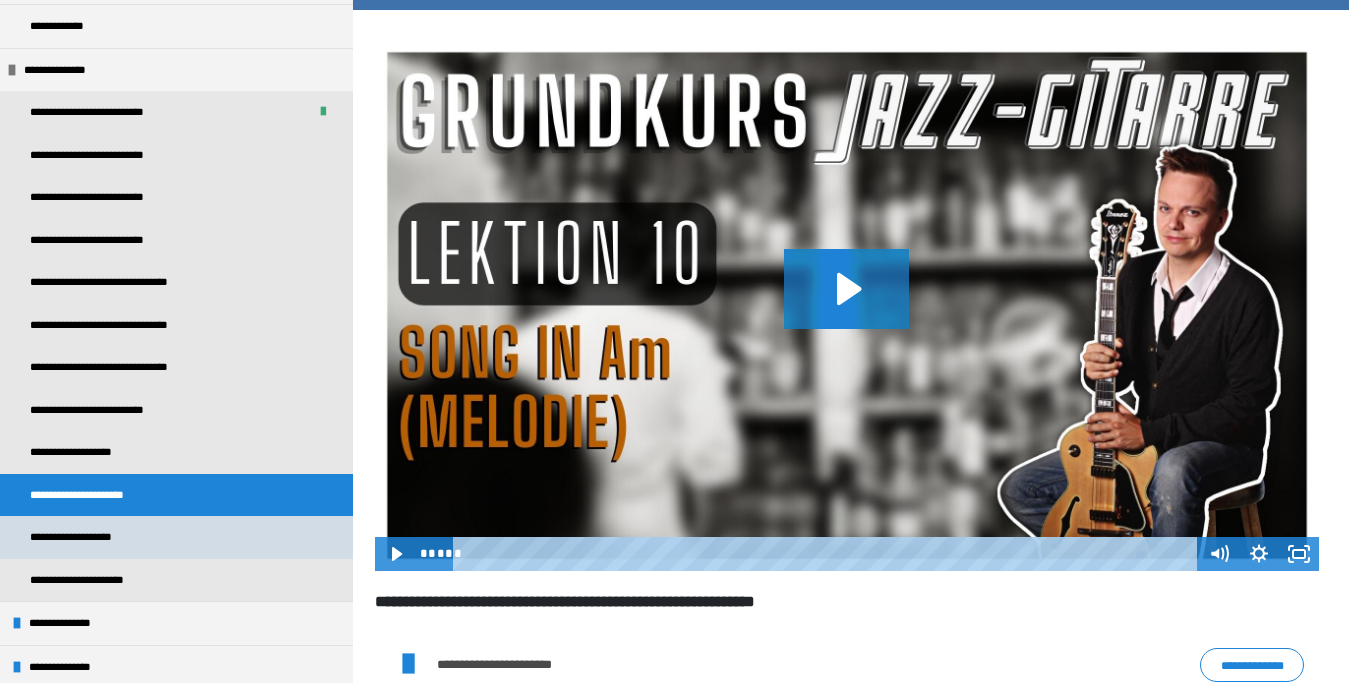 click on "**********" at bounding box center (90, 537) 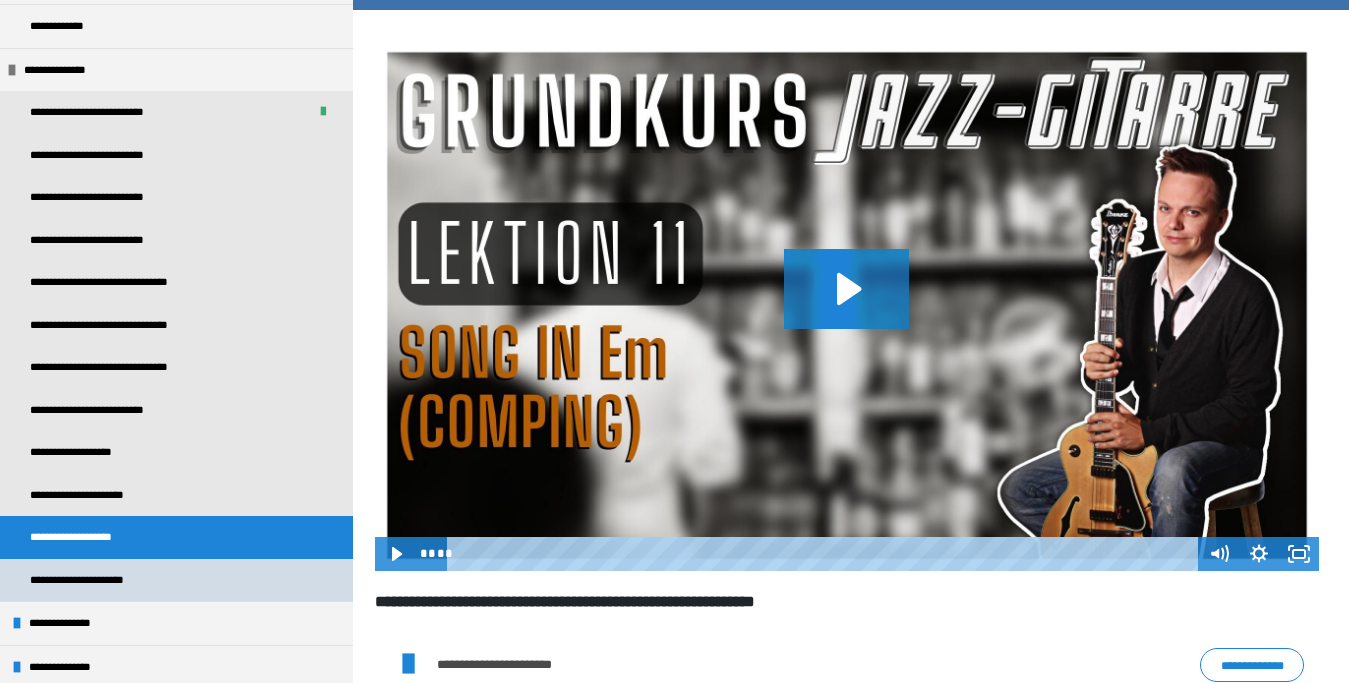 click on "**********" at bounding box center [97, 580] 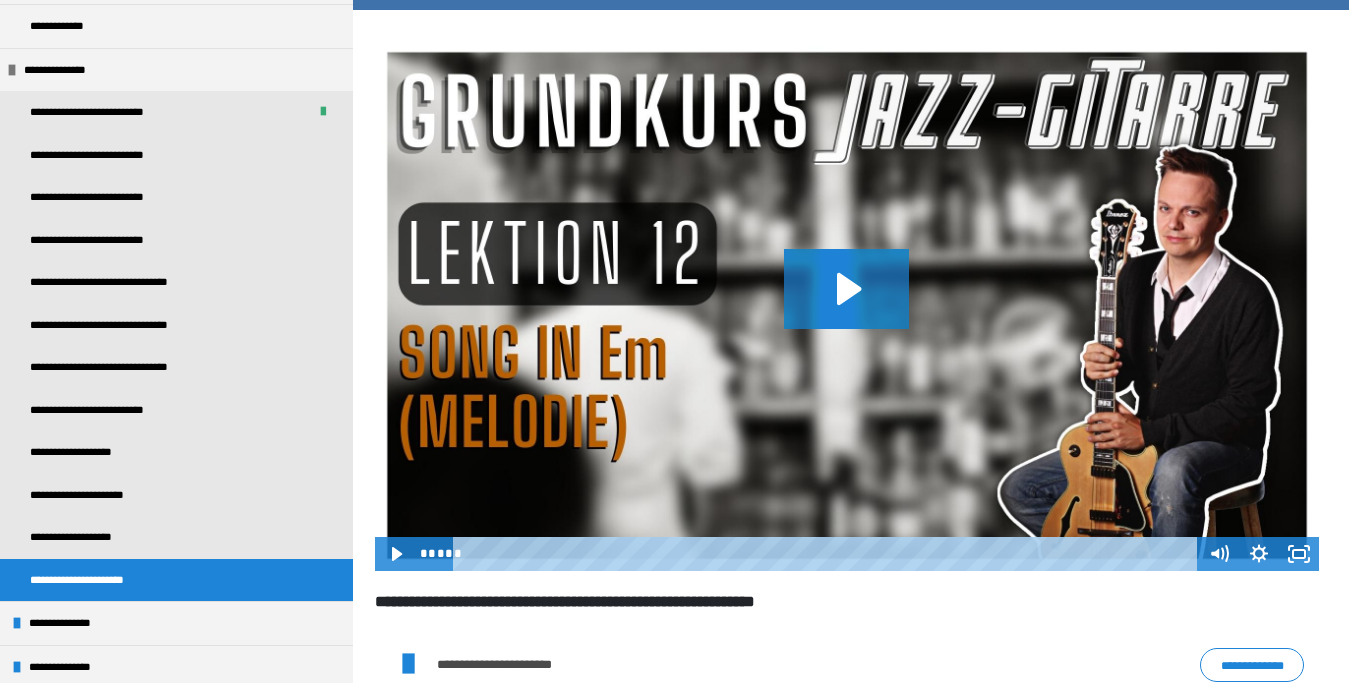 click on "**********" at bounding box center [1252, 665] 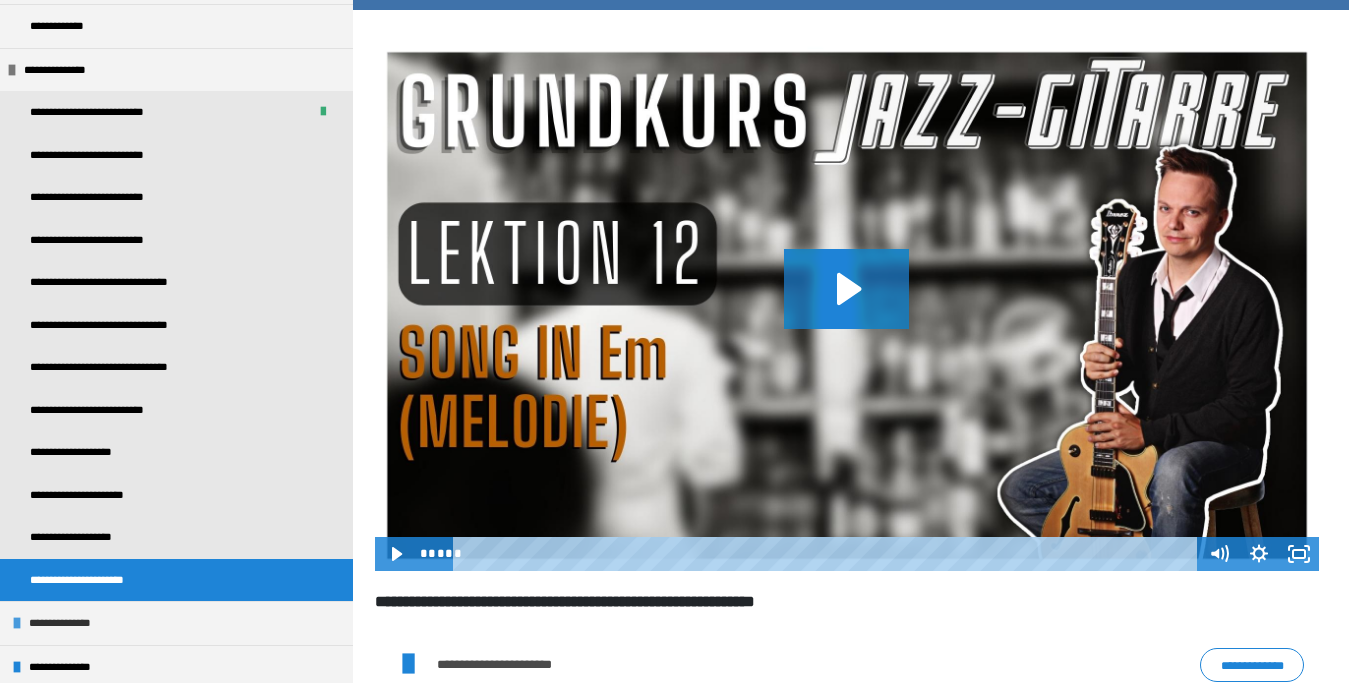 click on "**********" at bounding box center (176, 623) 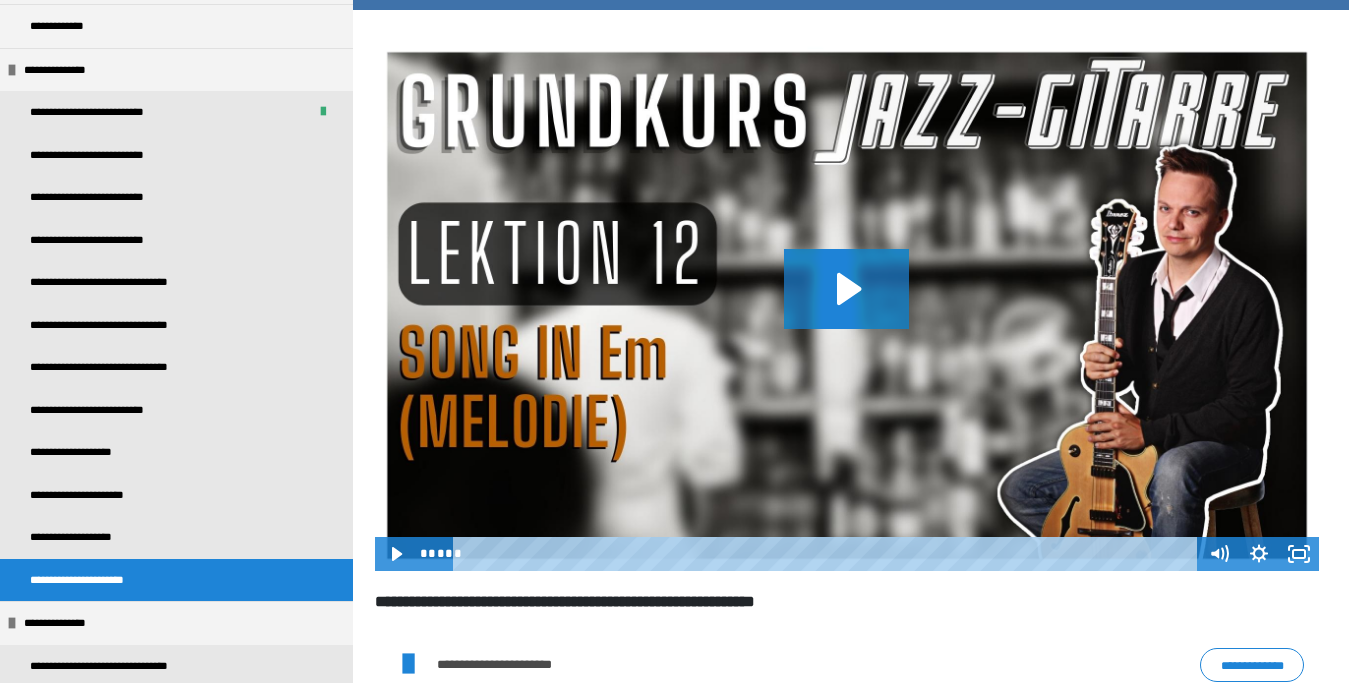 scroll, scrollTop: 736, scrollLeft: 0, axis: vertical 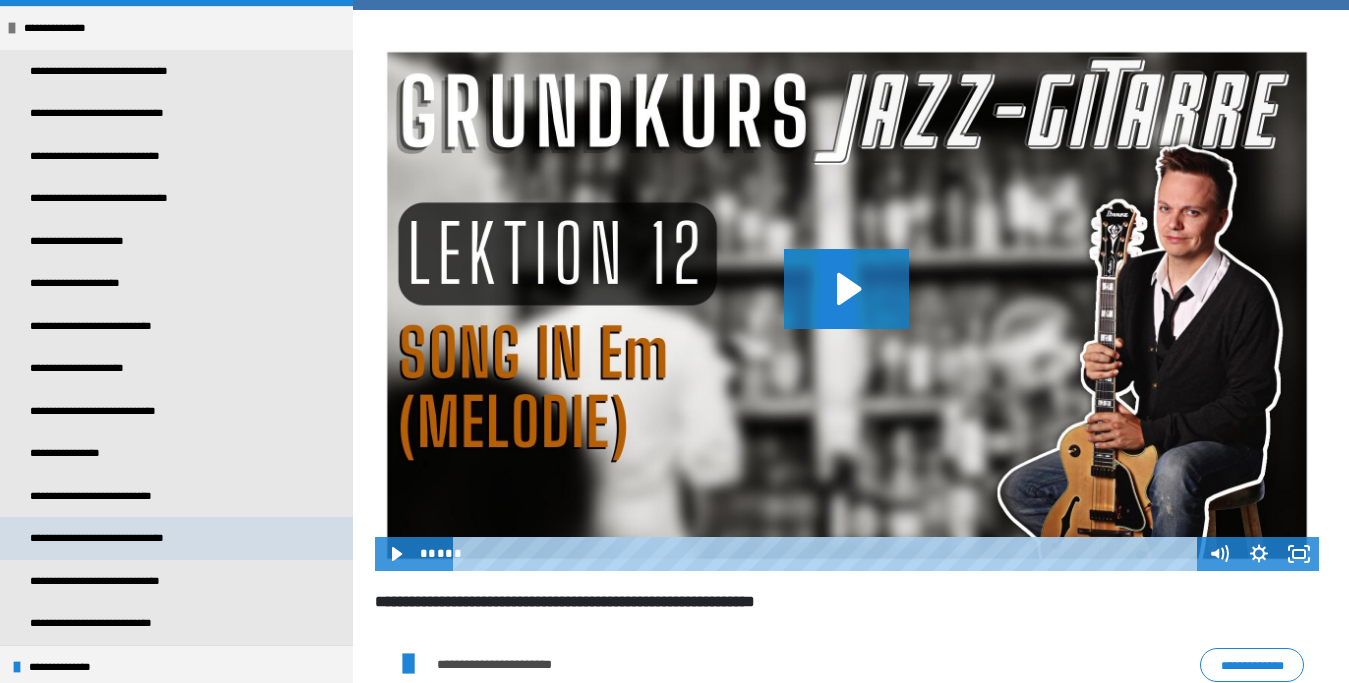 click on "**********" at bounding box center (123, 538) 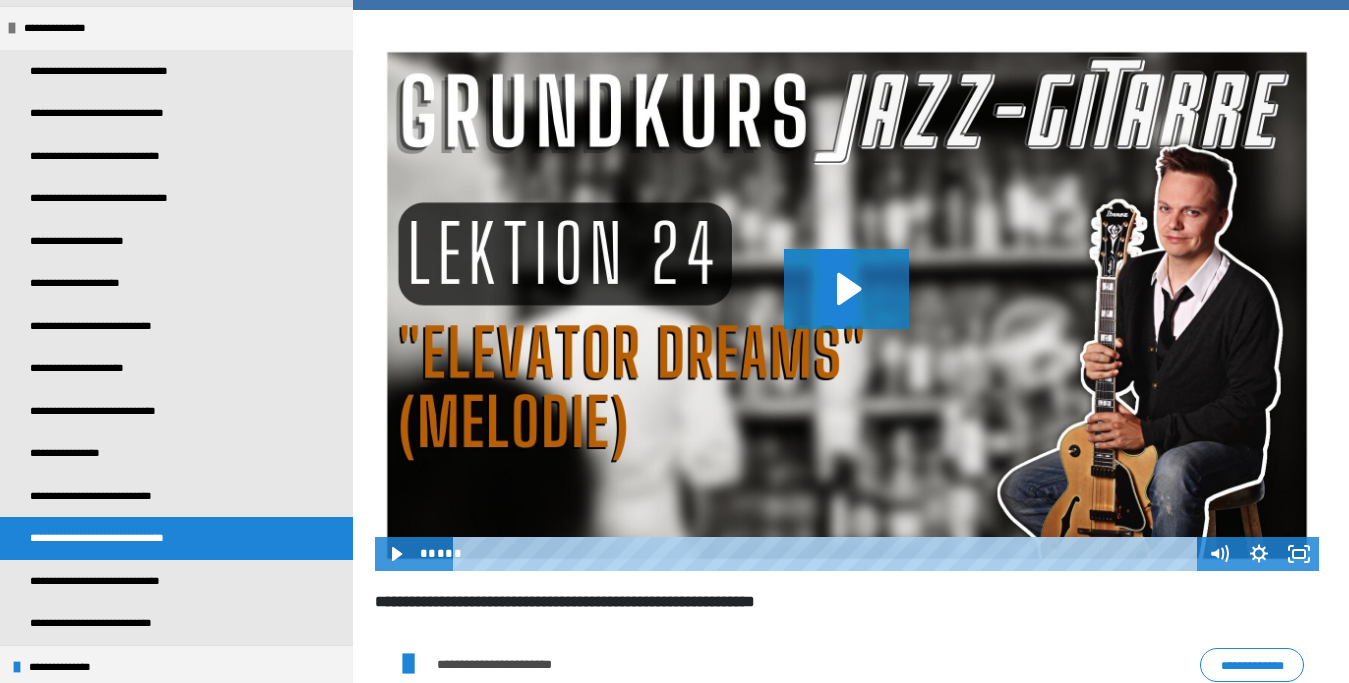 click on "**********" at bounding box center (1252, 665) 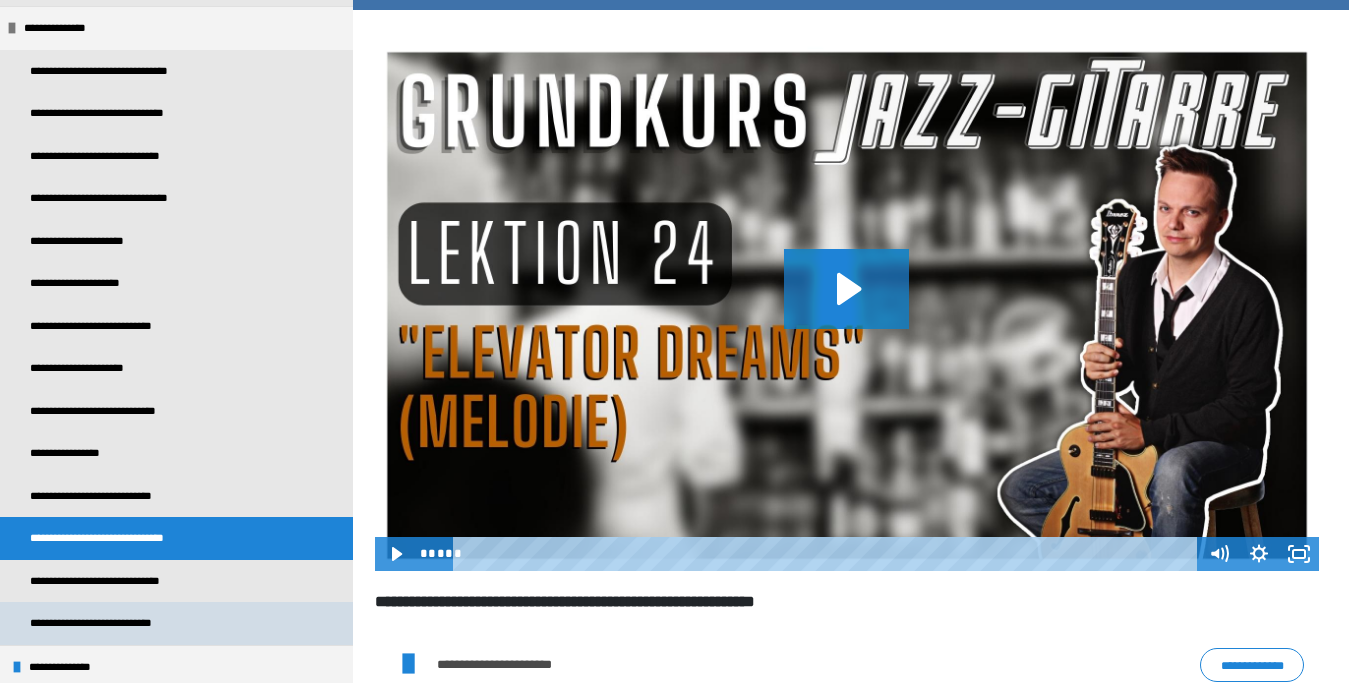 click on "**********" at bounding box center (112, 623) 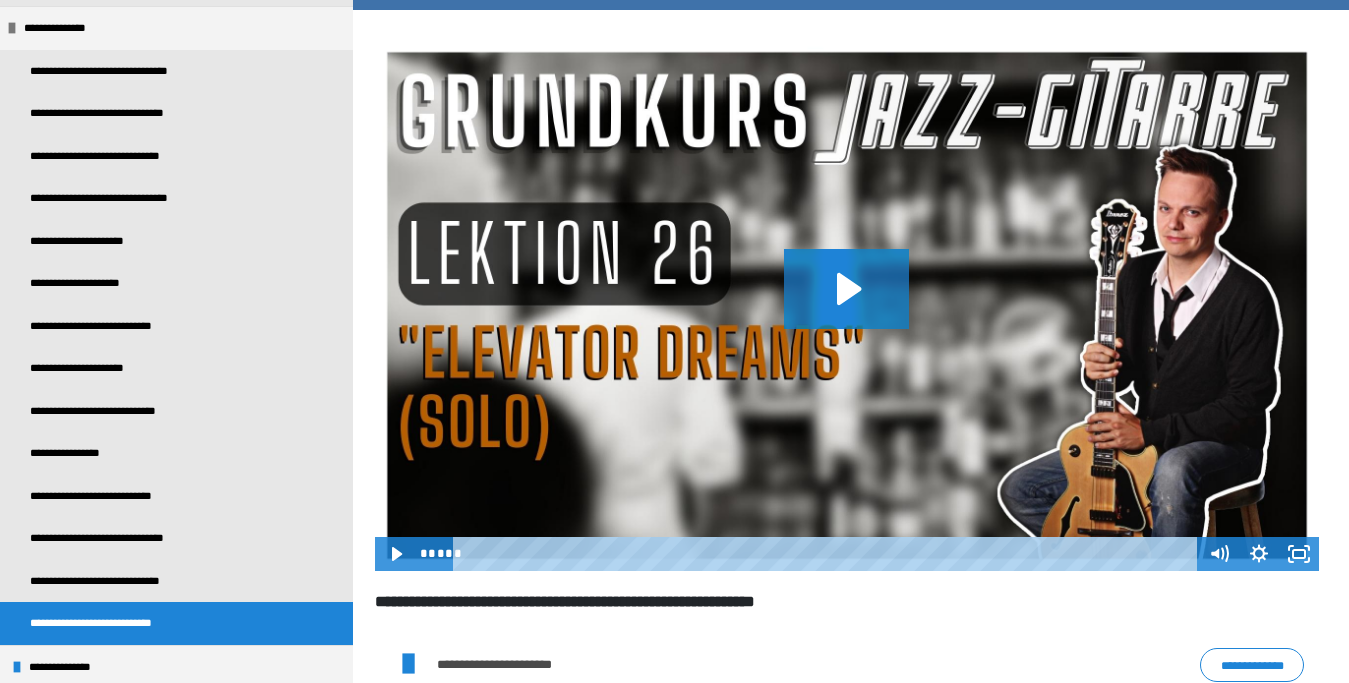 click on "**********" at bounding box center [1252, 665] 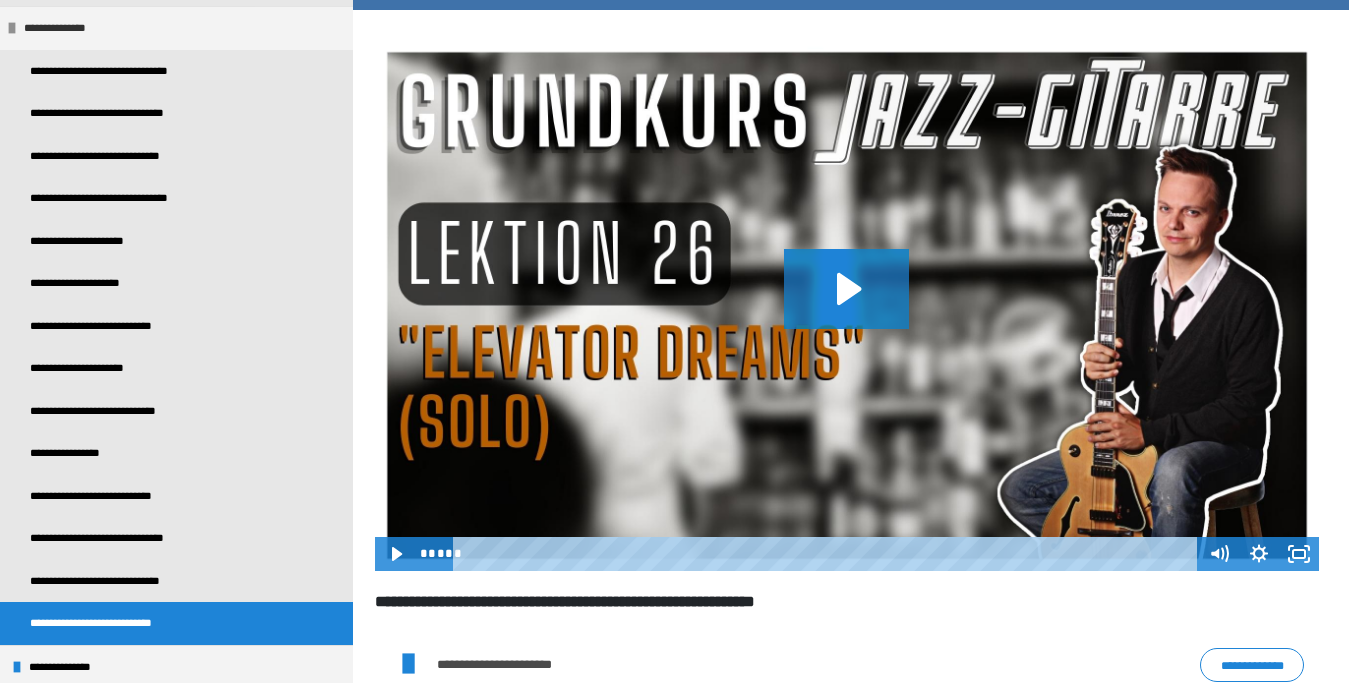 click at bounding box center (12, 28) 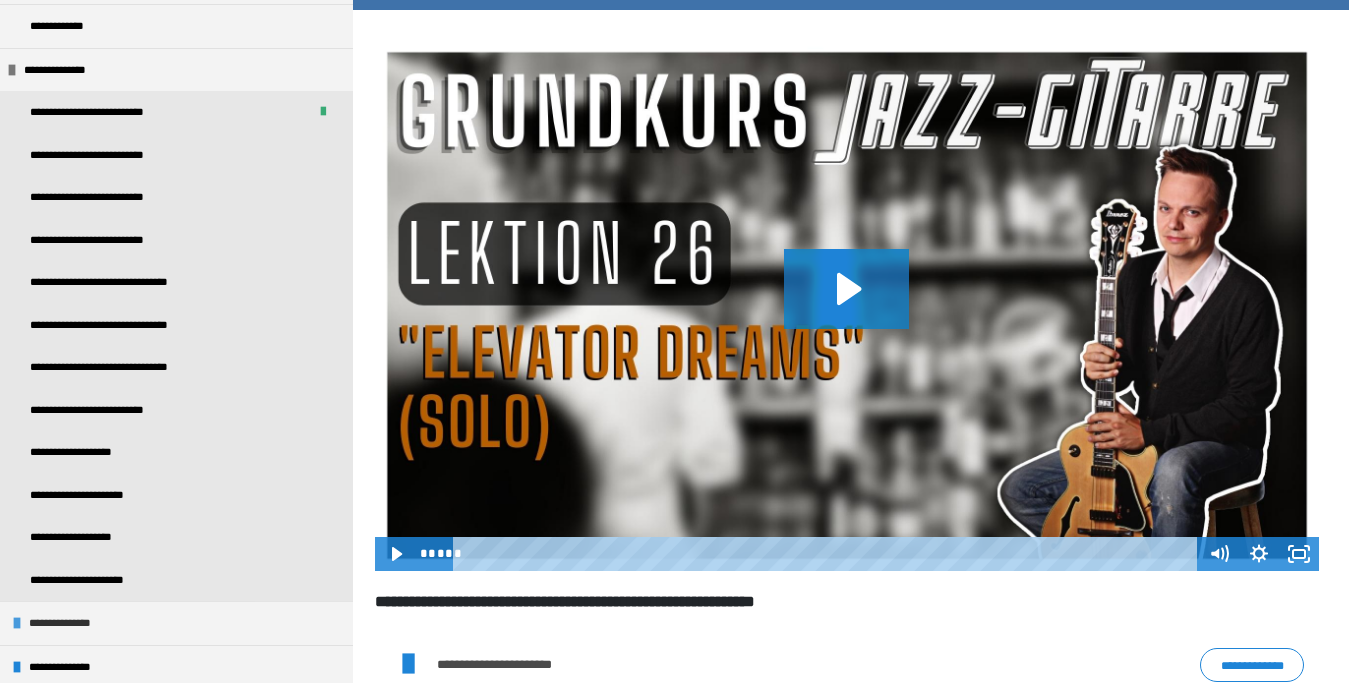 click at bounding box center (17, 623) 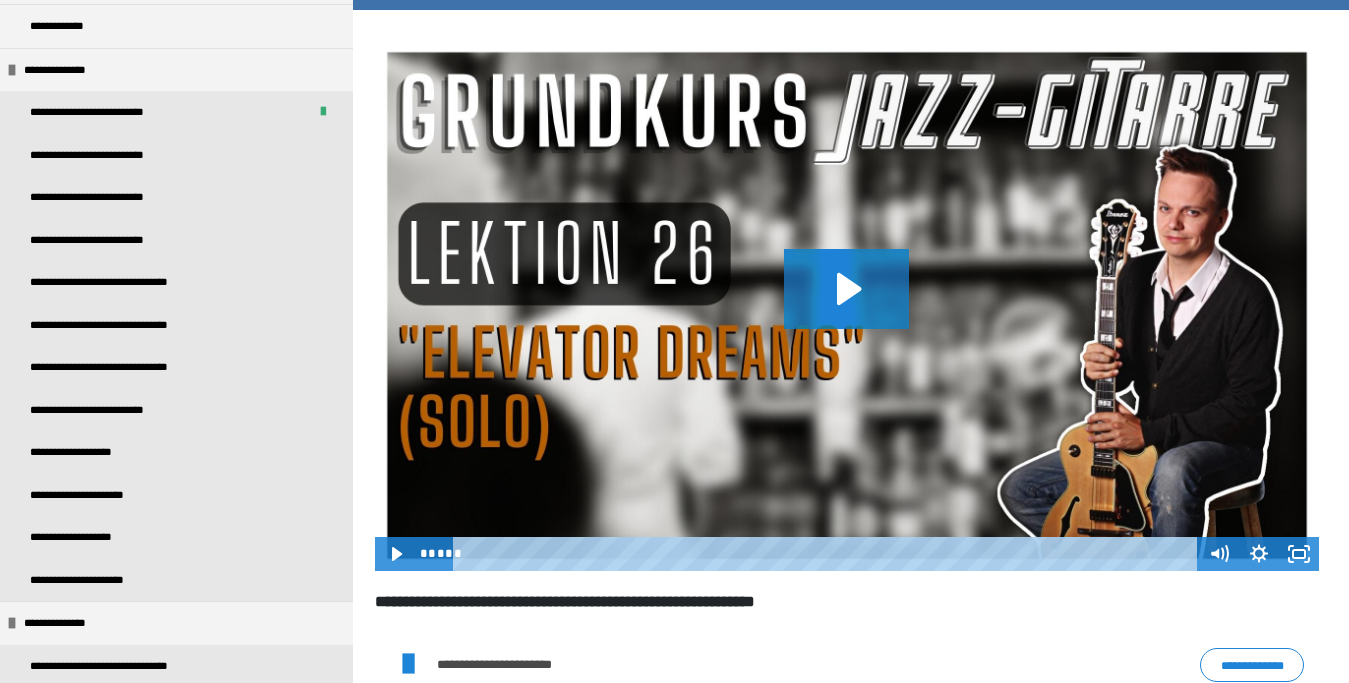 scroll, scrollTop: 736, scrollLeft: 0, axis: vertical 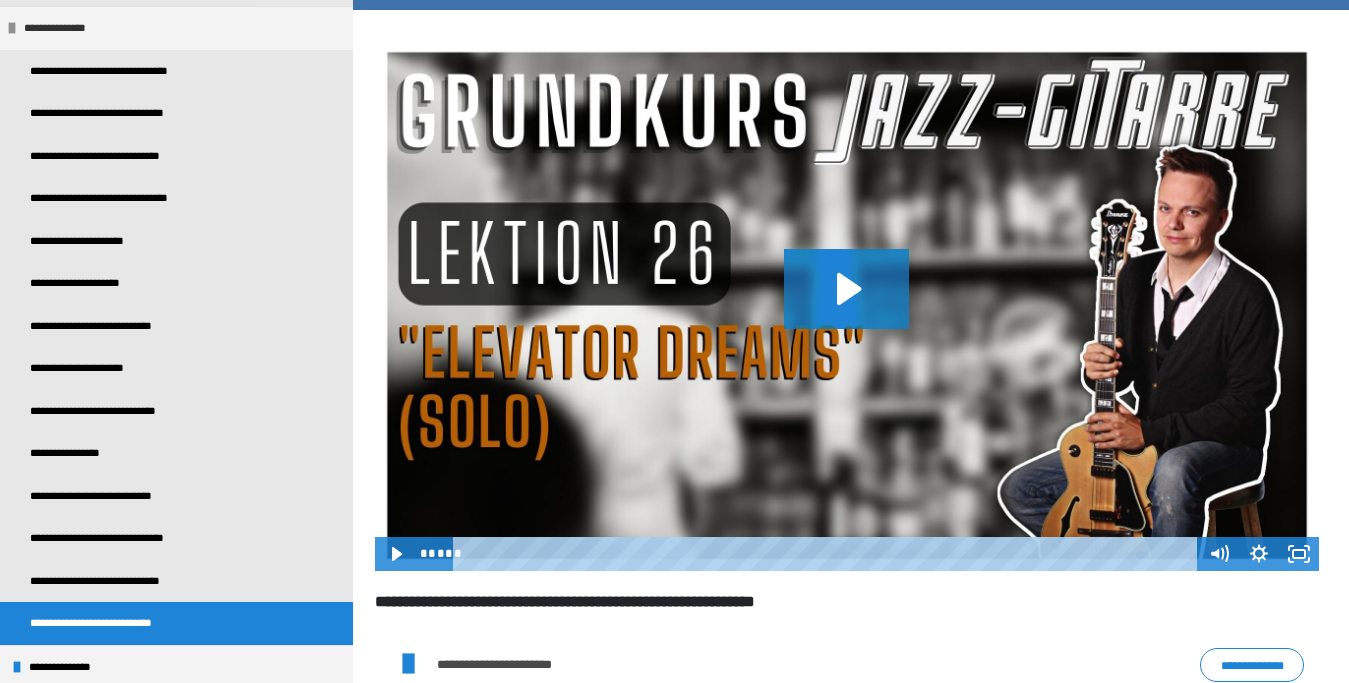 click at bounding box center [12, 28] 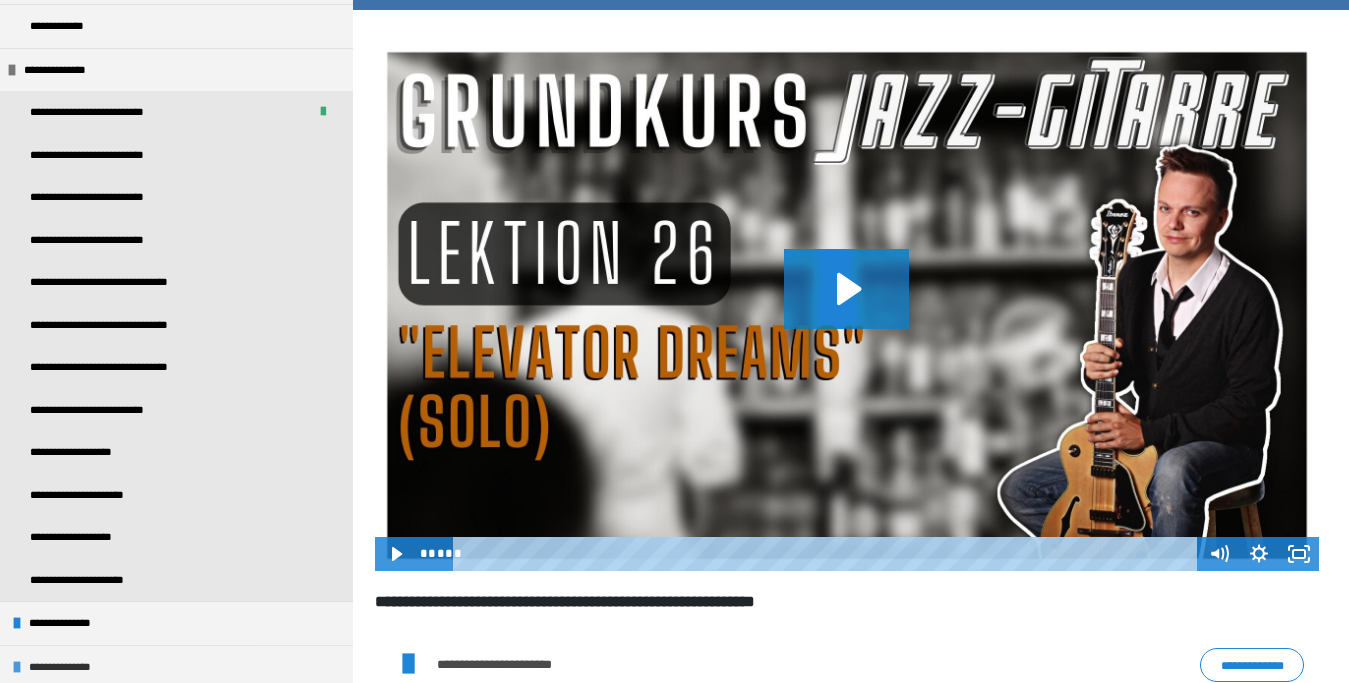 click at bounding box center (17, 667) 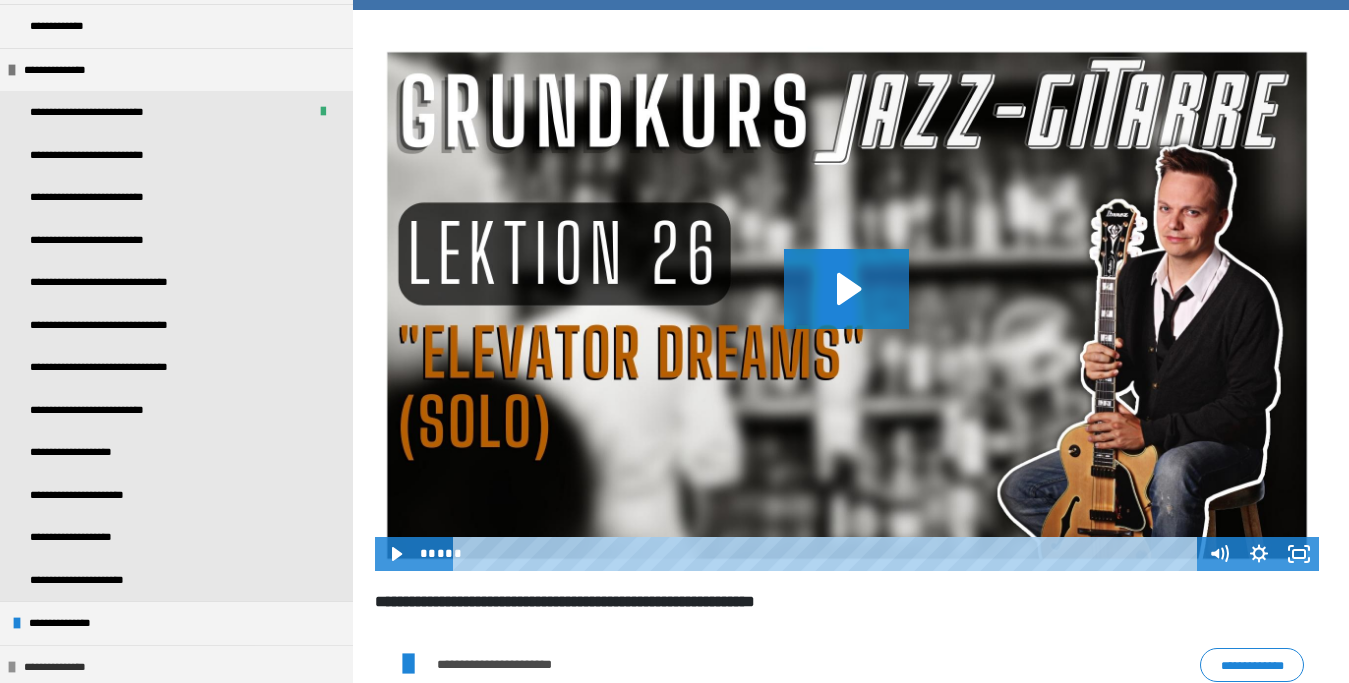 click at bounding box center [12, 667] 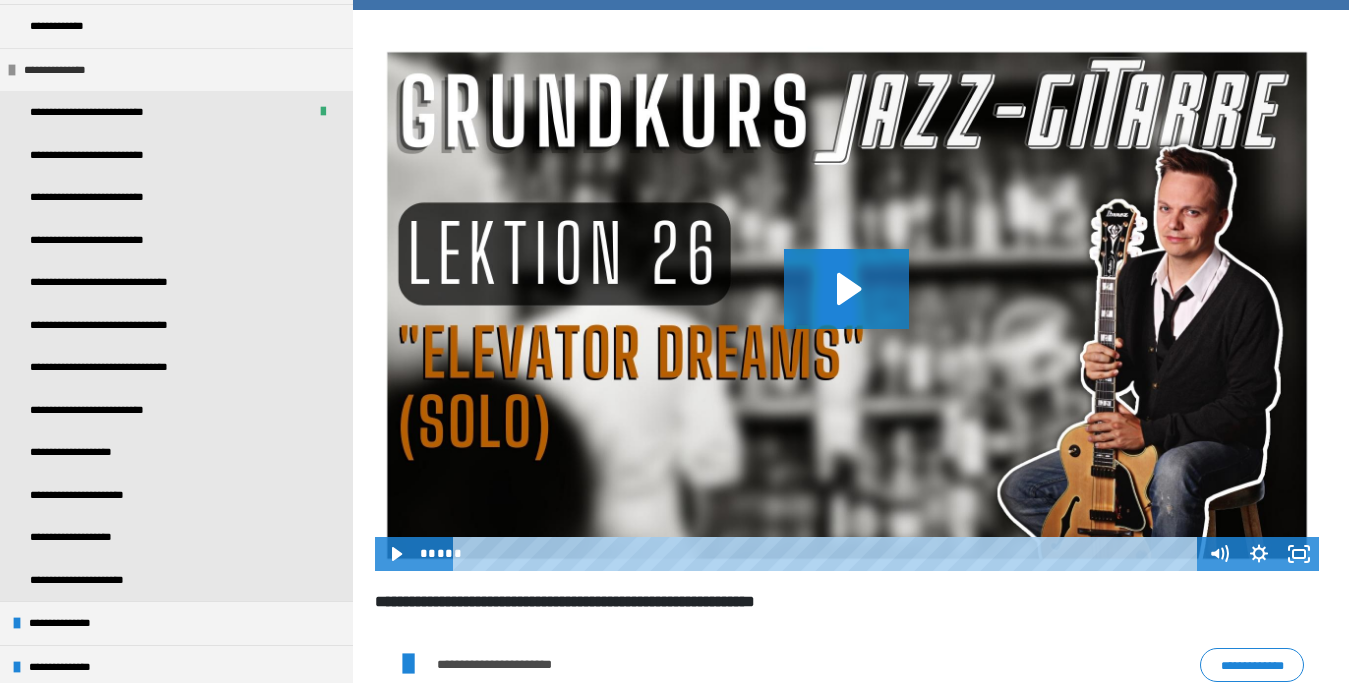 click at bounding box center (12, 70) 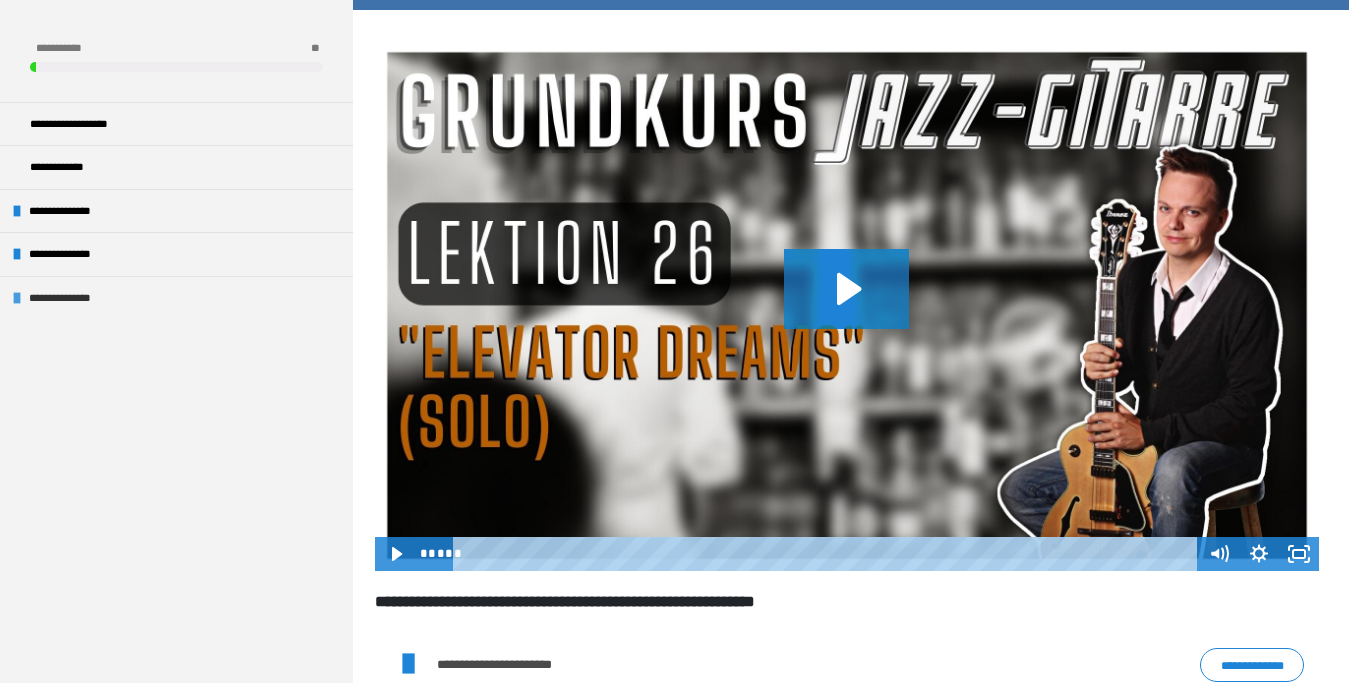 click at bounding box center [17, 298] 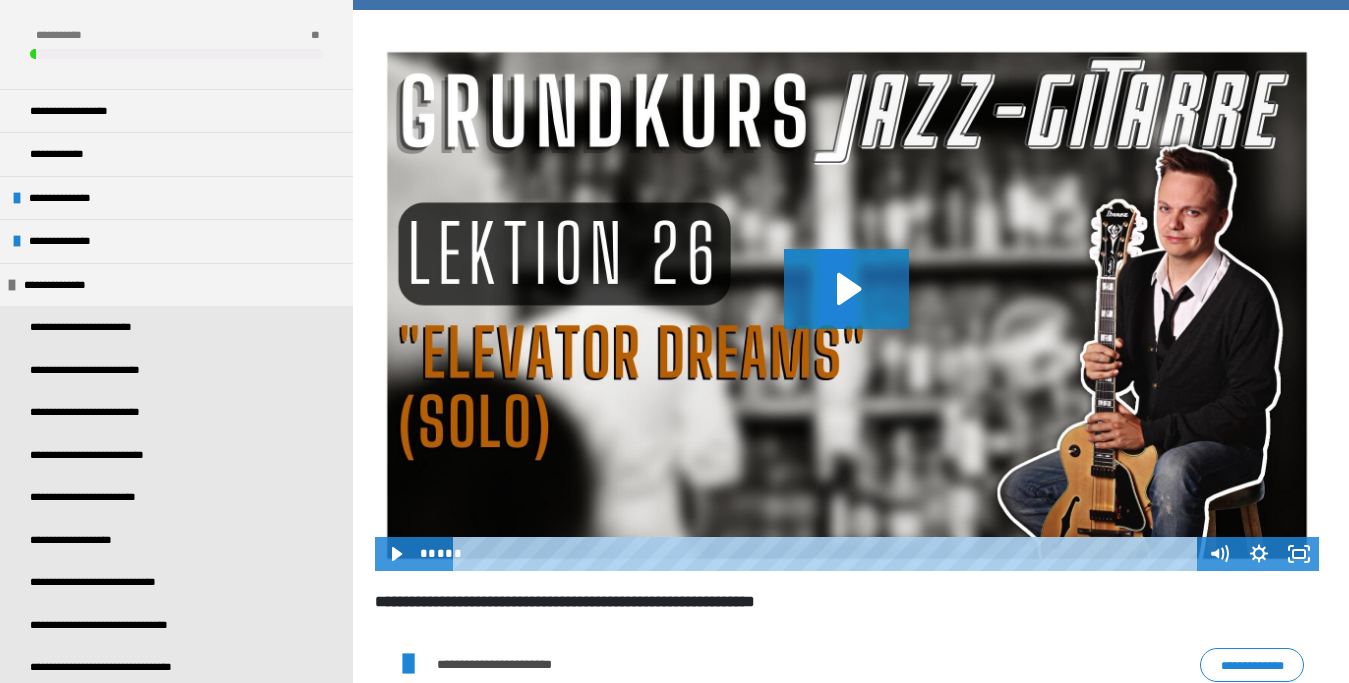 scroll, scrollTop: 14, scrollLeft: 0, axis: vertical 